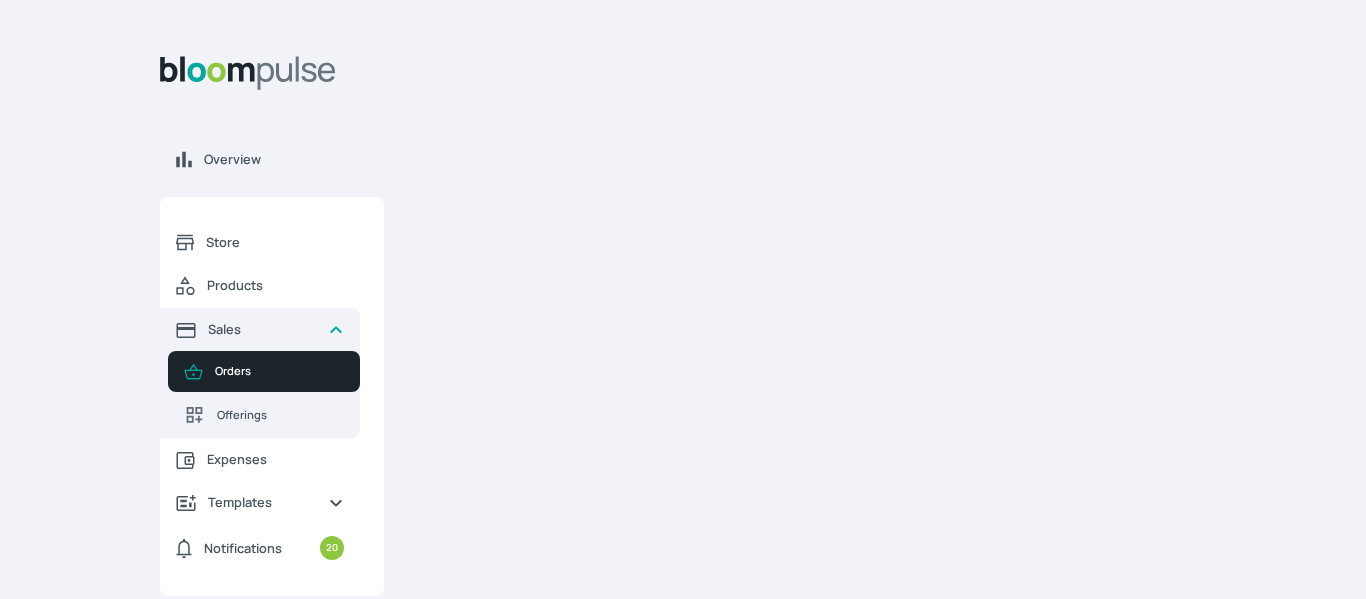 scroll, scrollTop: 0, scrollLeft: 0, axis: both 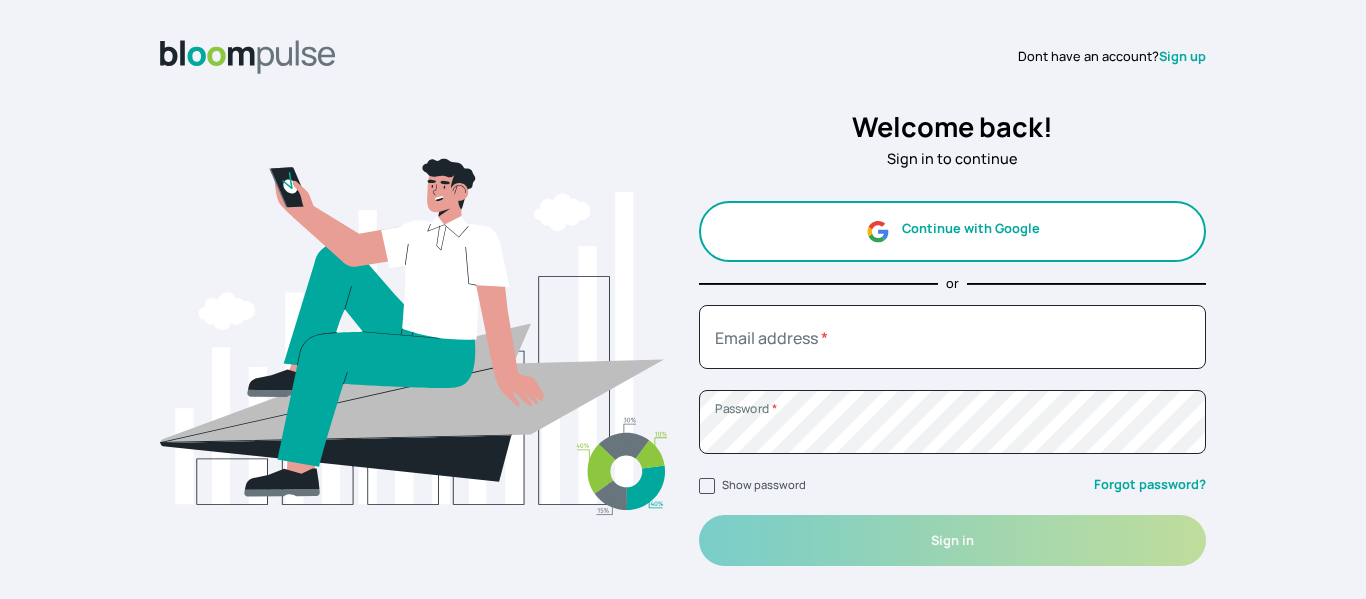 click on "Continue with Google" at bounding box center [952, 231] 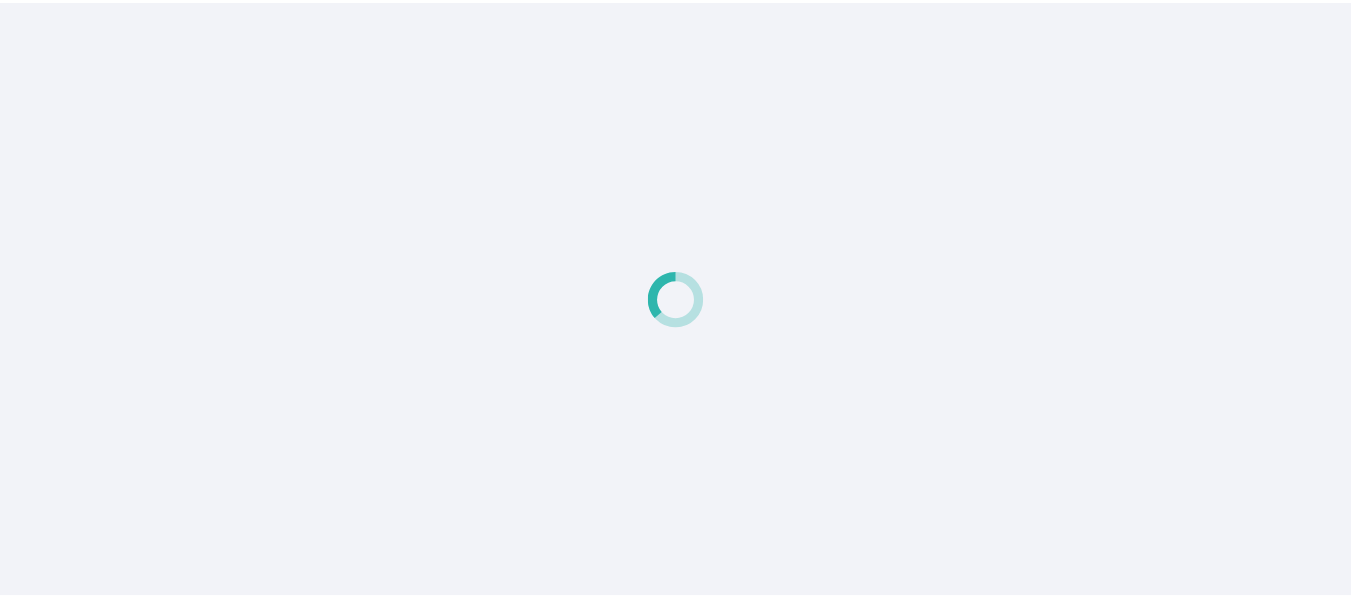 scroll, scrollTop: 0, scrollLeft: 0, axis: both 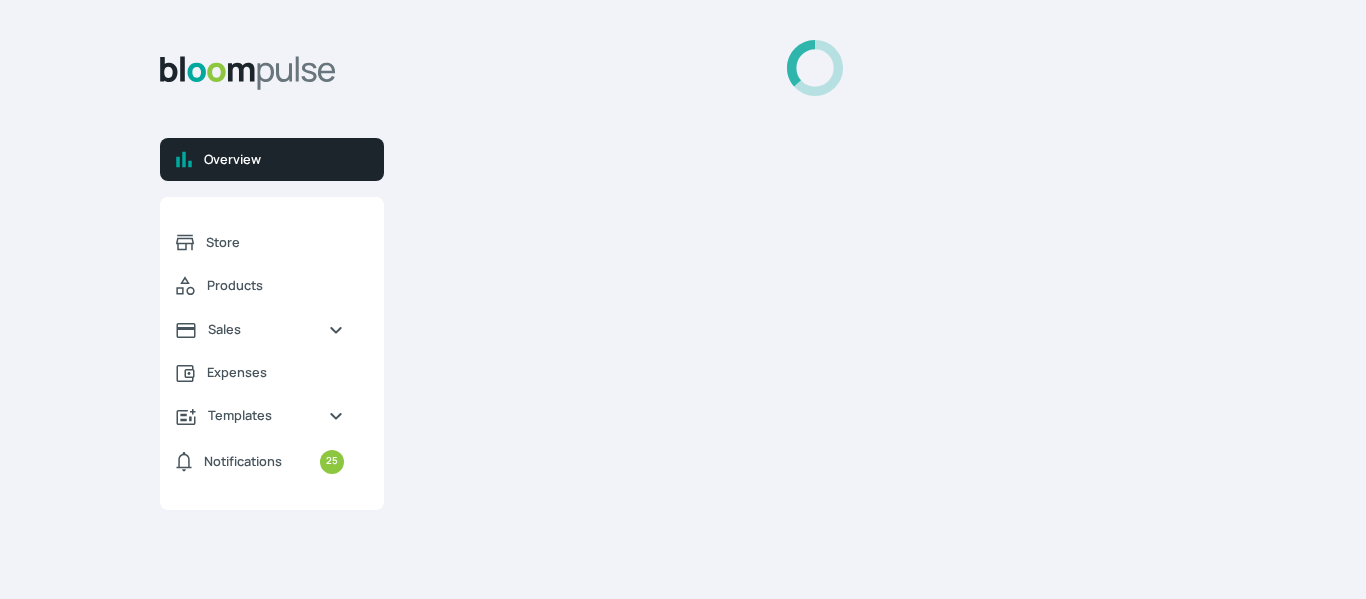 select on "2025" 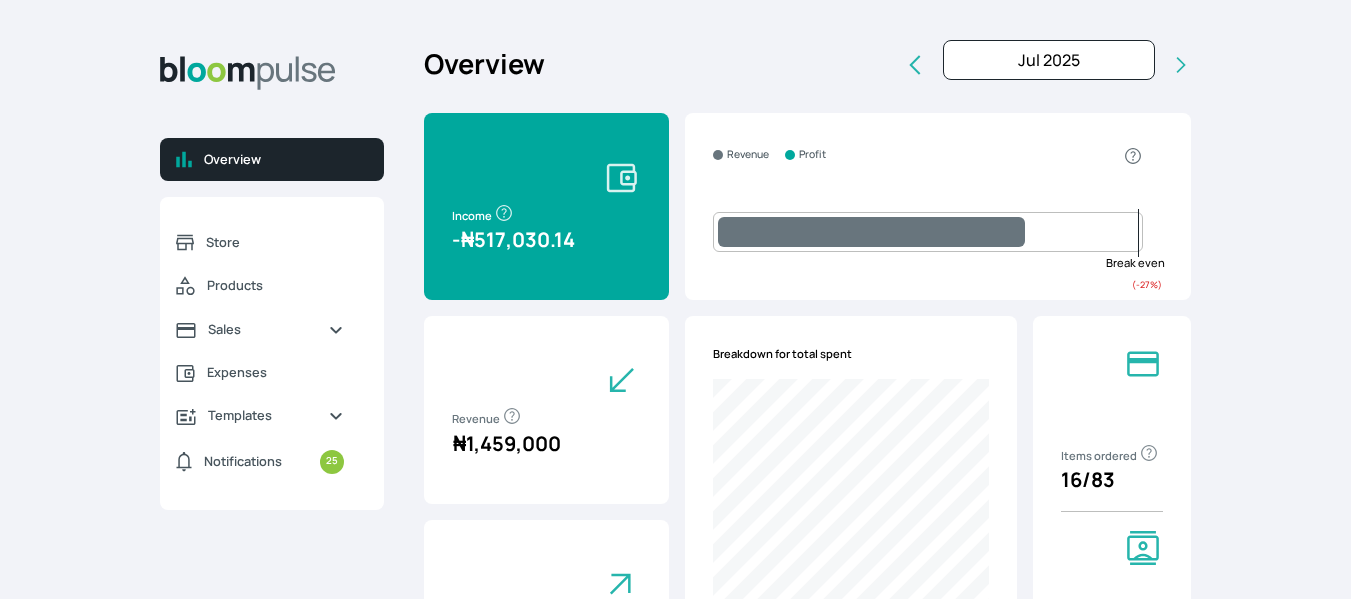 scroll, scrollTop: 15, scrollLeft: 0, axis: vertical 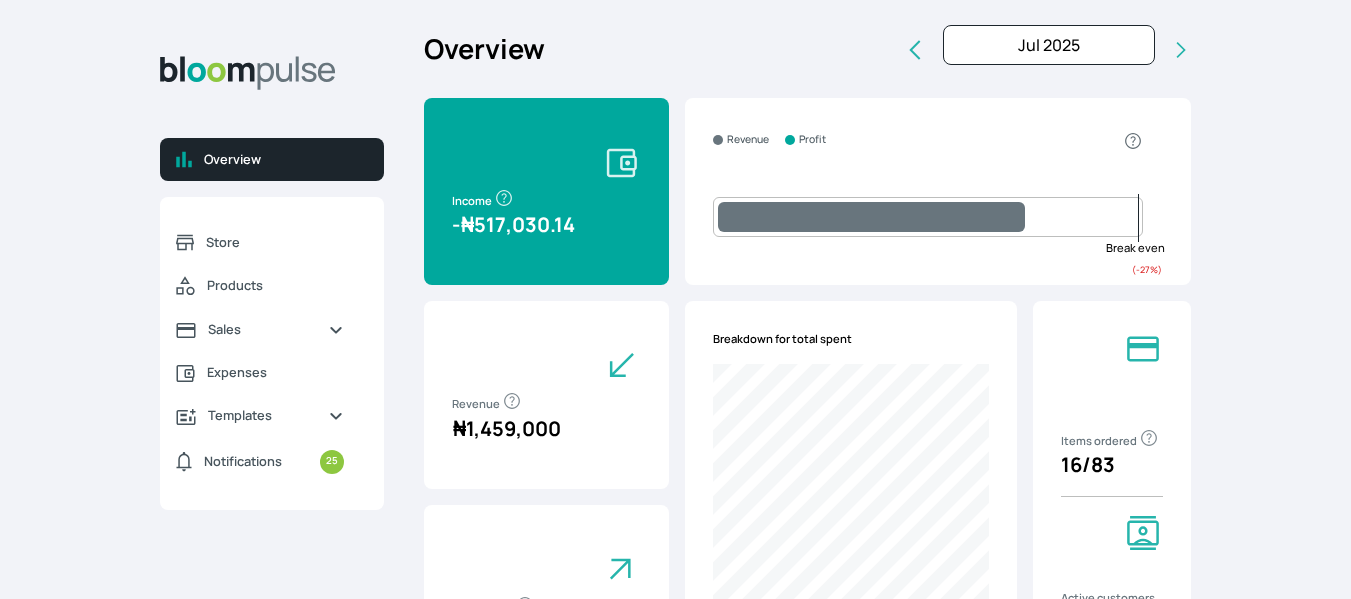 click at bounding box center [871, 217] 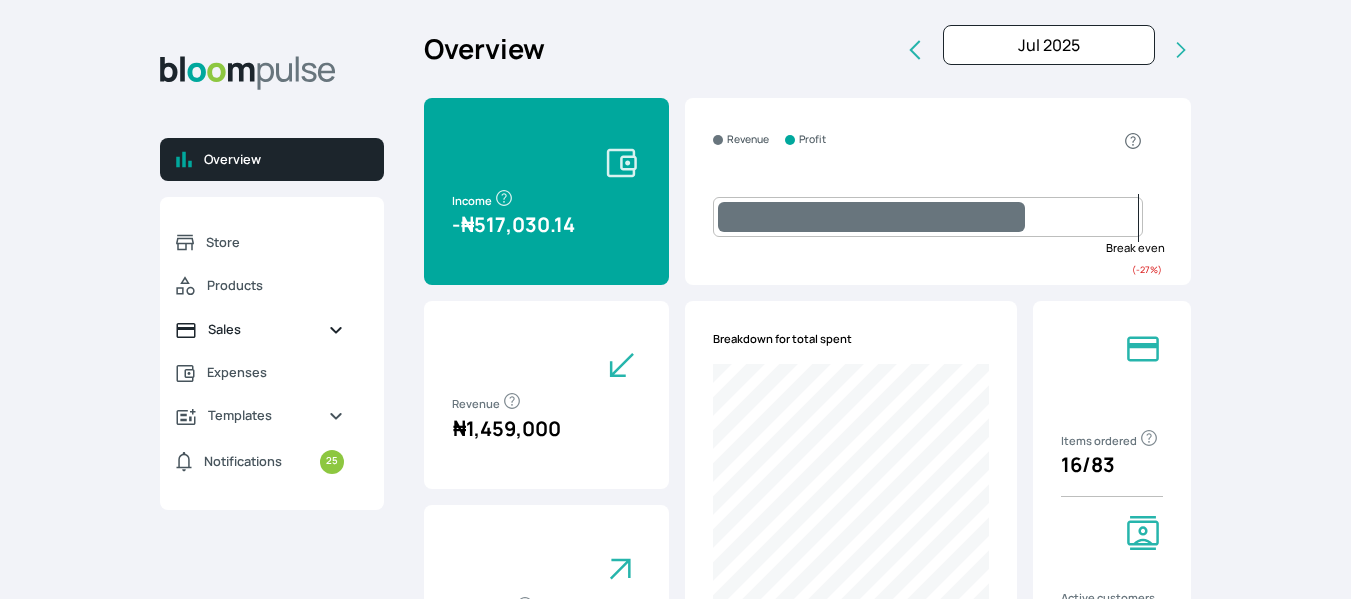 click on "Sales" at bounding box center (260, 329) 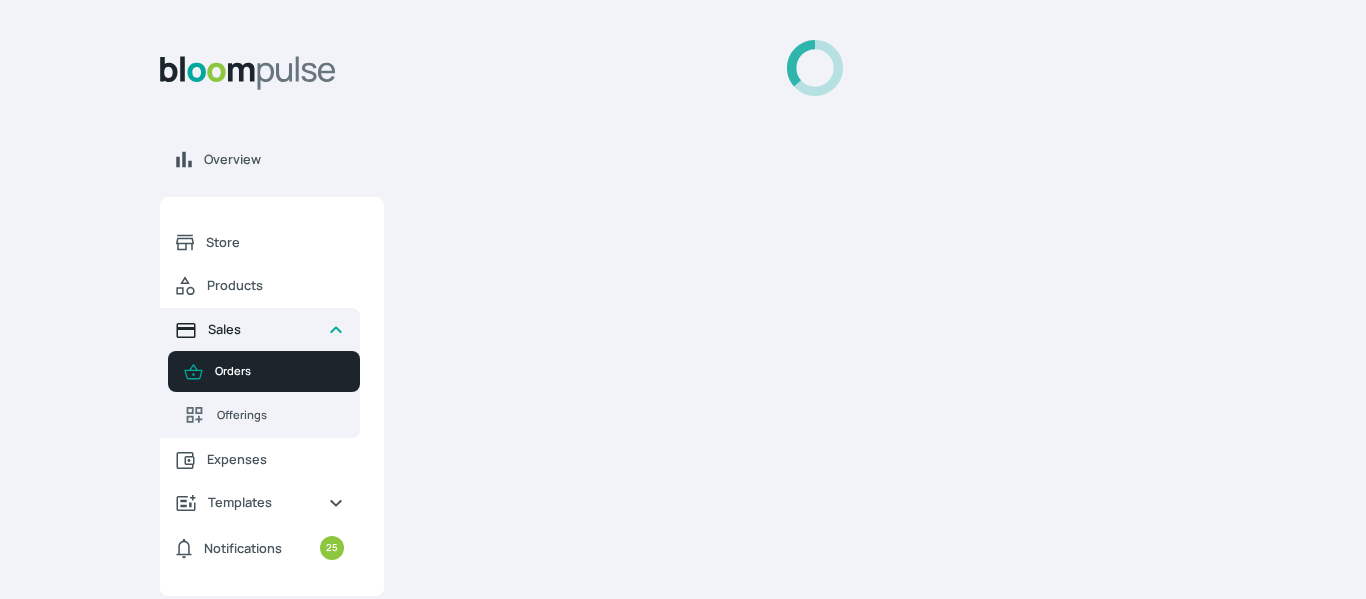 click on "Sales" at bounding box center [260, 329] 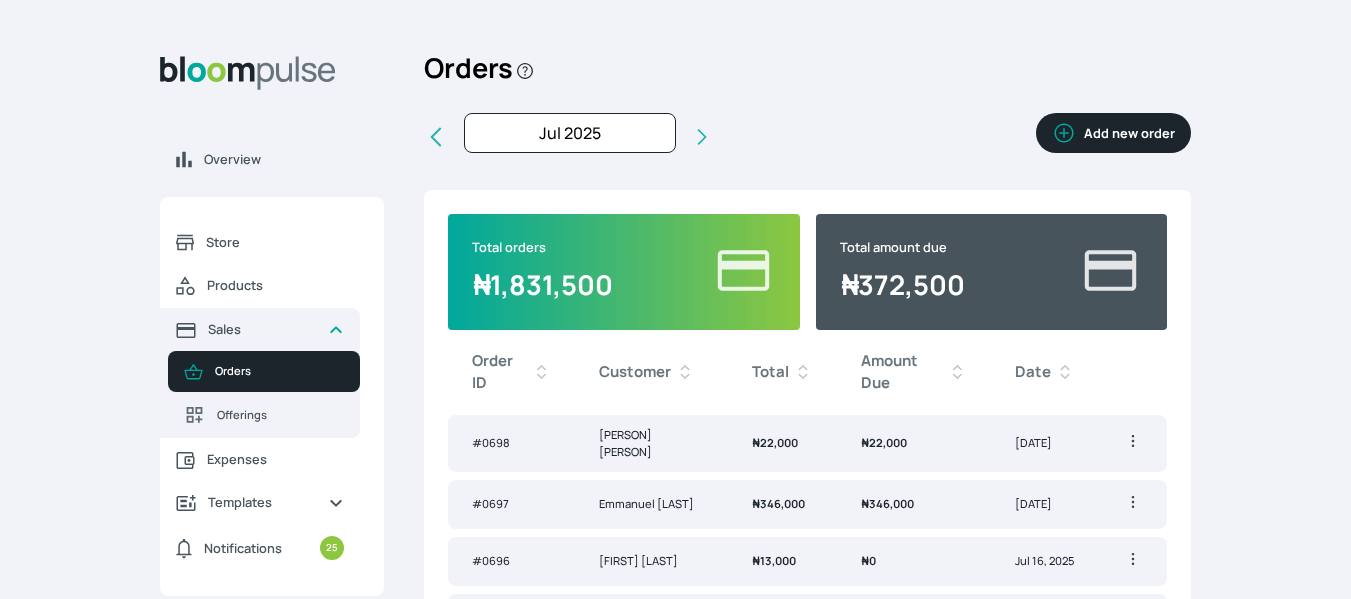 click on "Add new order" at bounding box center [1113, 133] 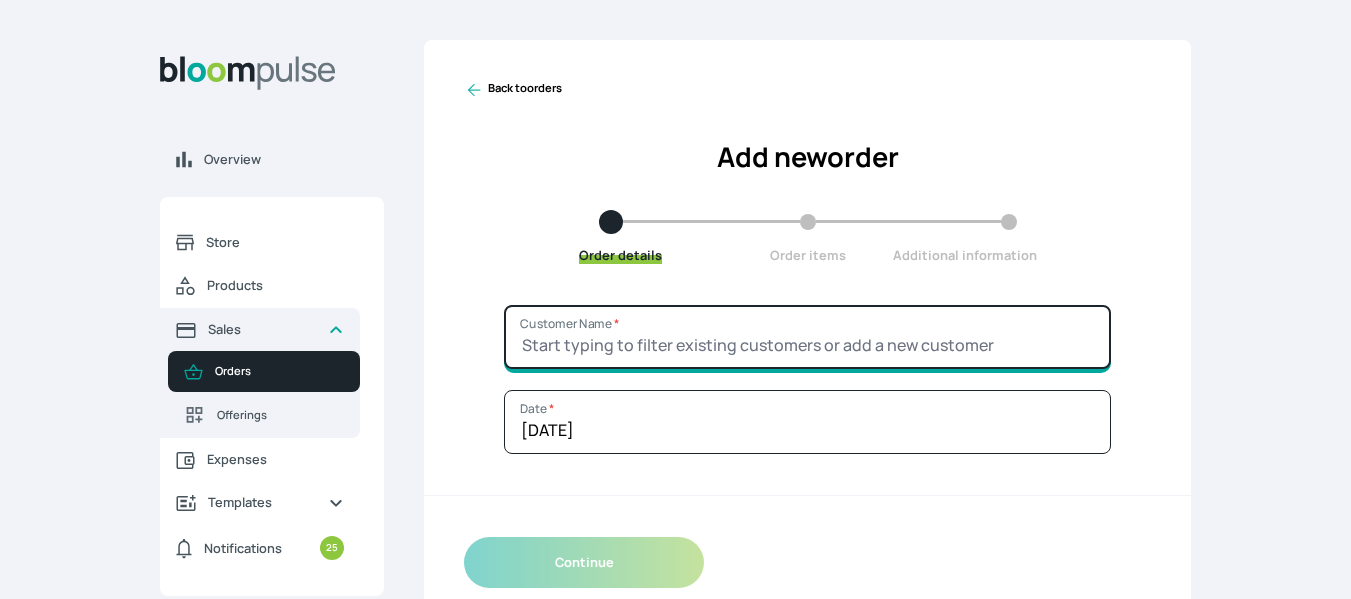click on "Customer Name    *" at bounding box center (807, 337) 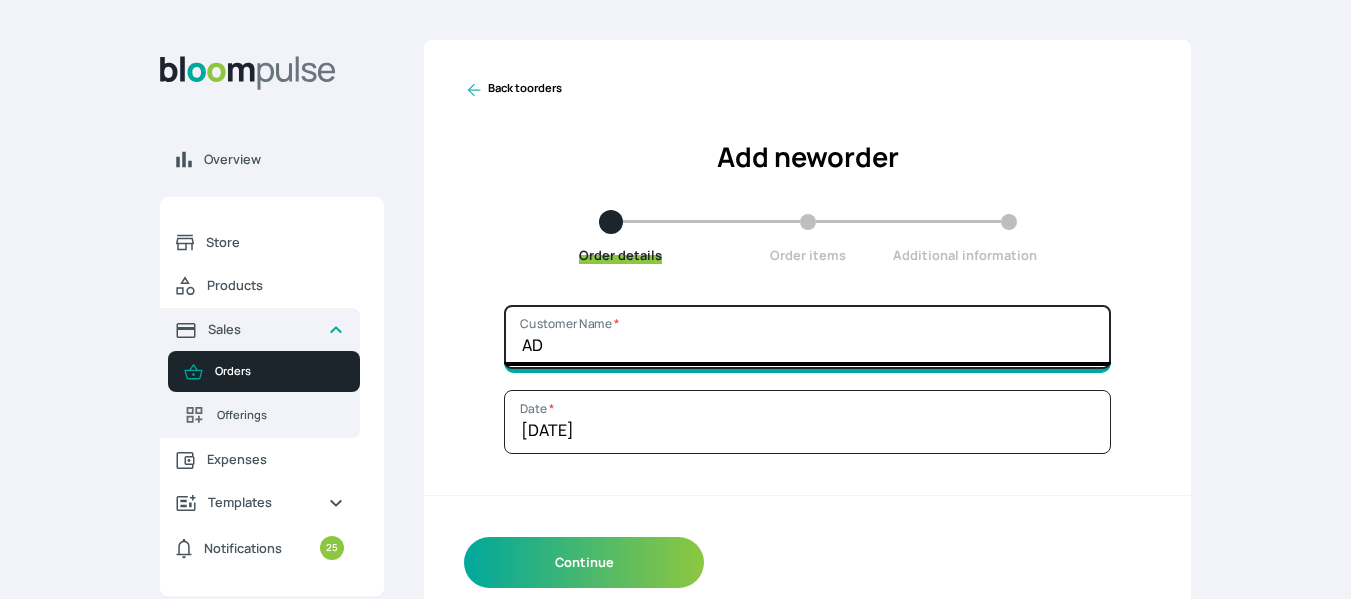 type on "A" 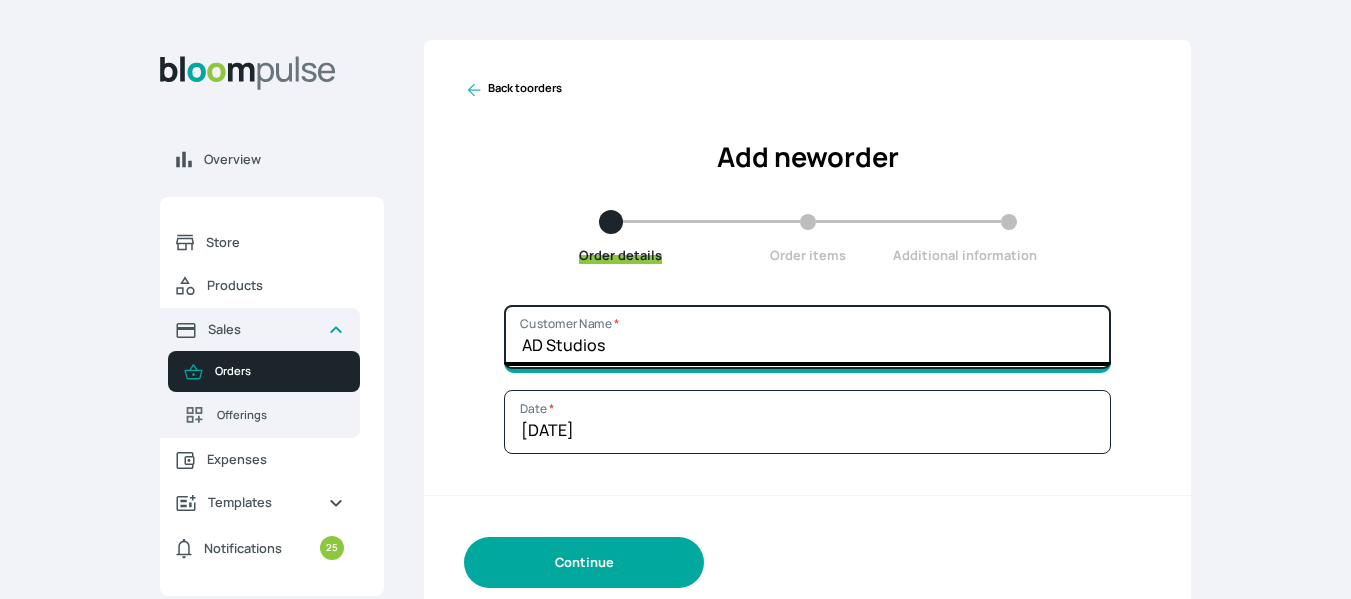 type on "AD Studios" 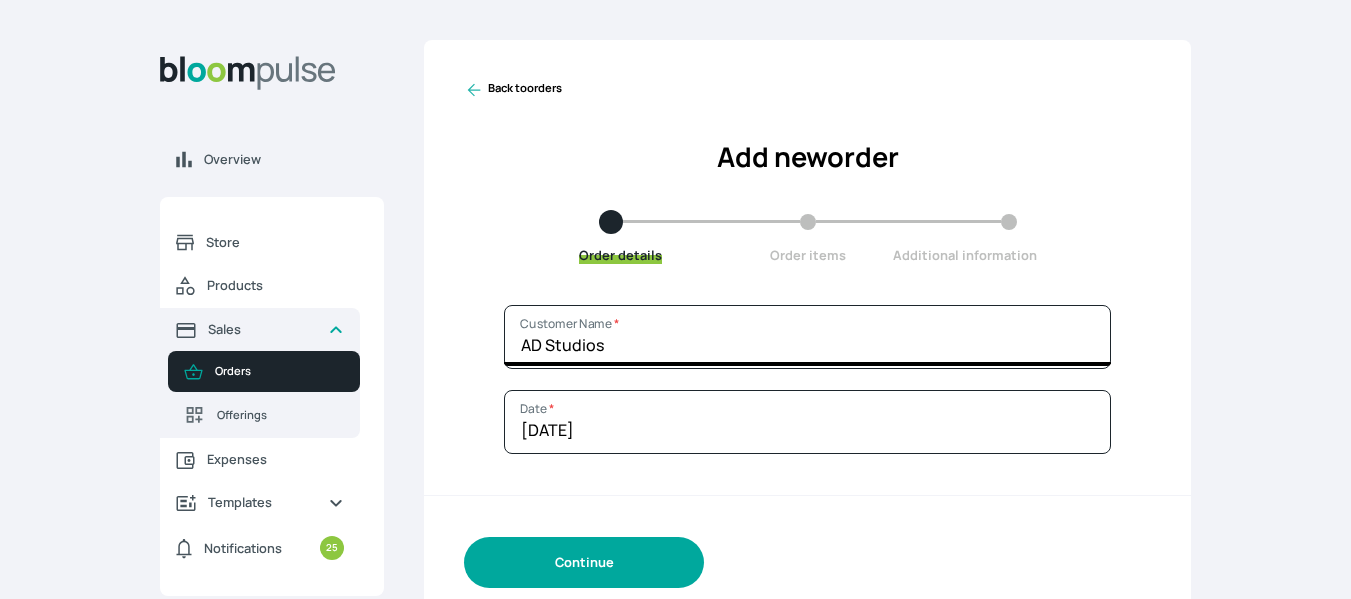 click on "Continue" at bounding box center (584, 562) 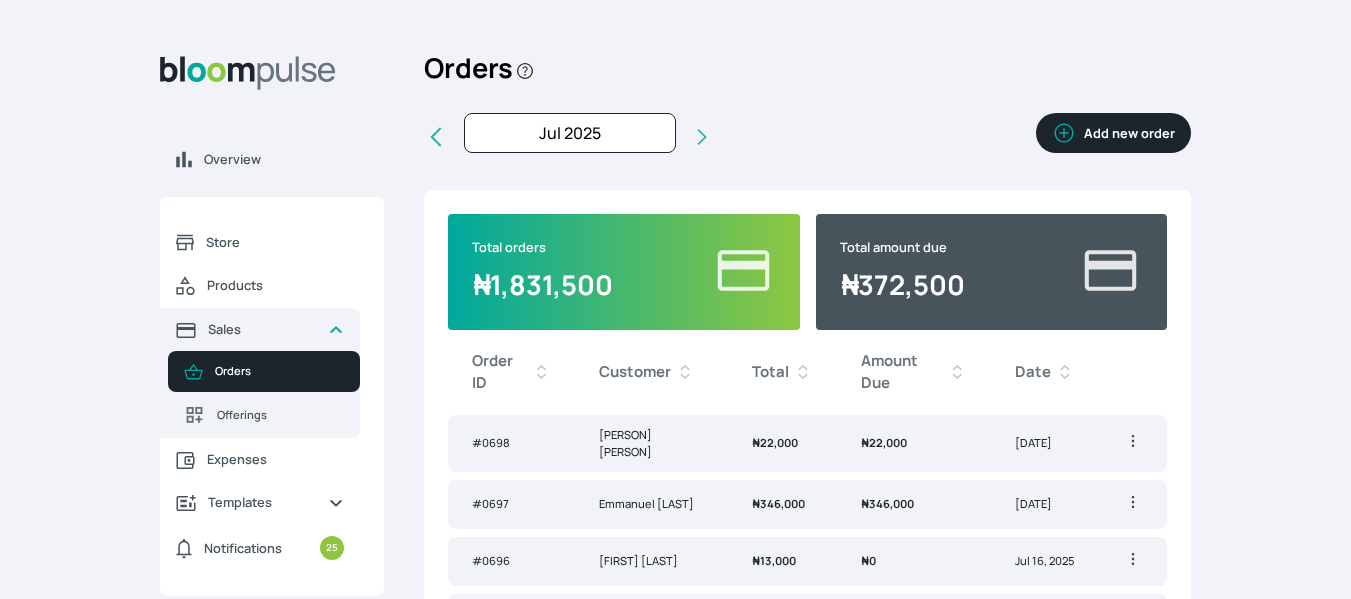 click on "Add new order" at bounding box center [1113, 133] 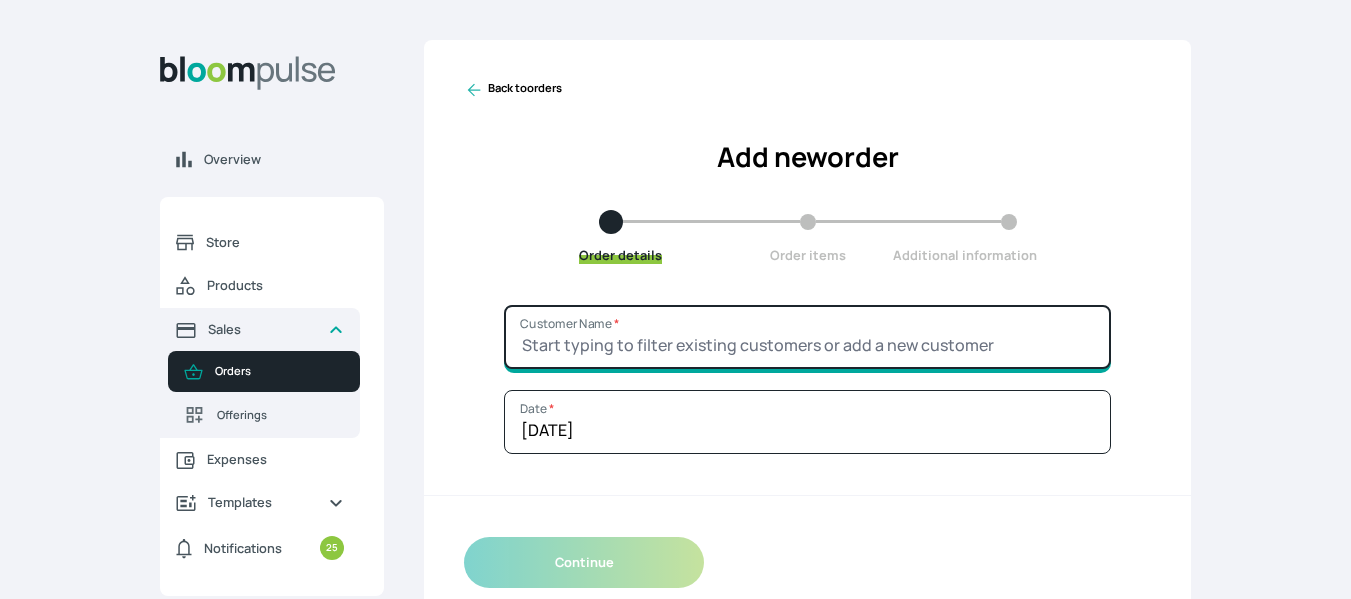 click on "Customer Name    *" at bounding box center [807, 337] 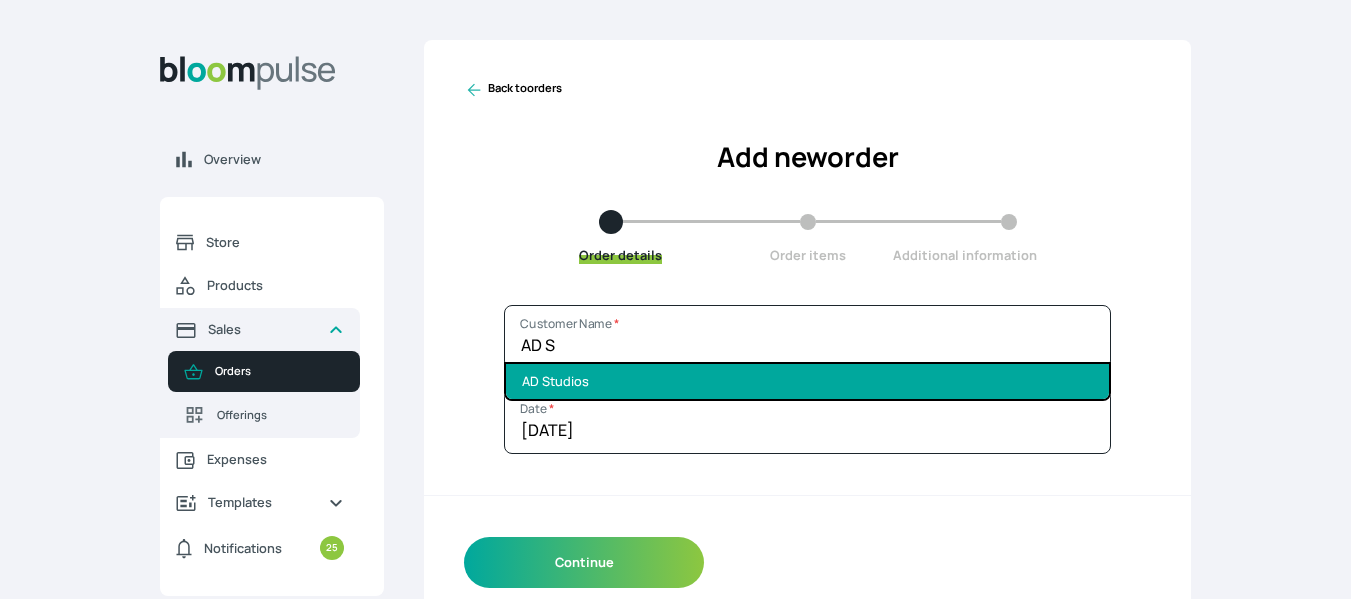 click on "AD Studios" at bounding box center [807, 381] 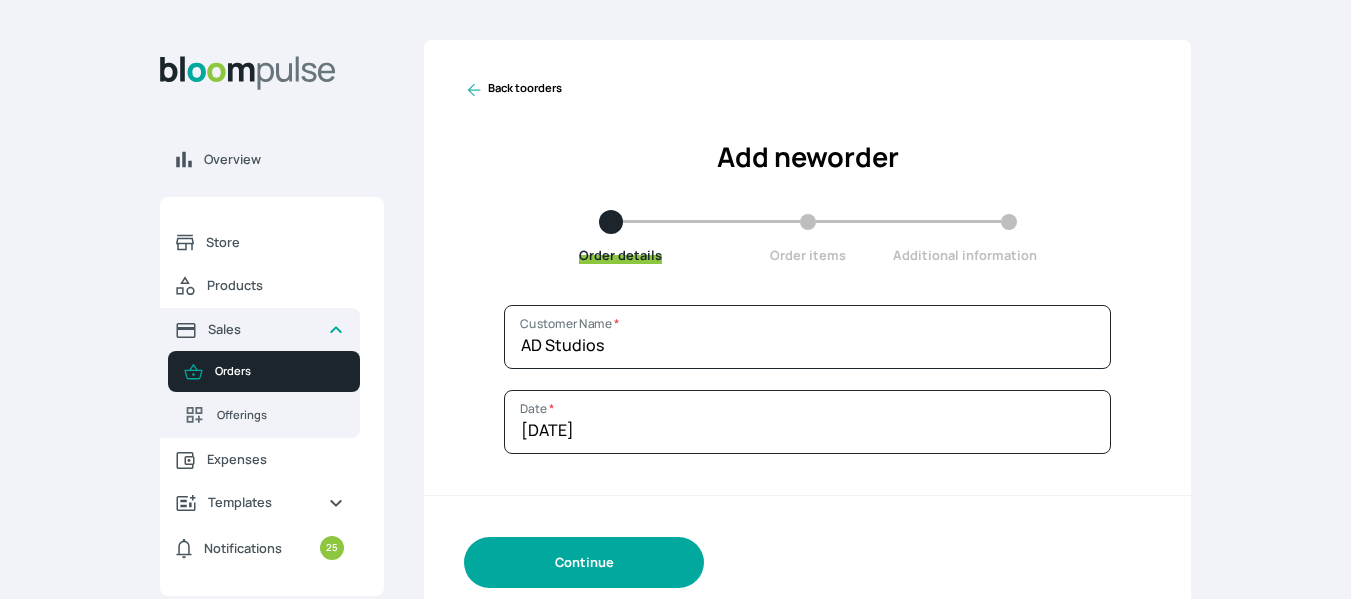 click on "Continue" at bounding box center [584, 562] 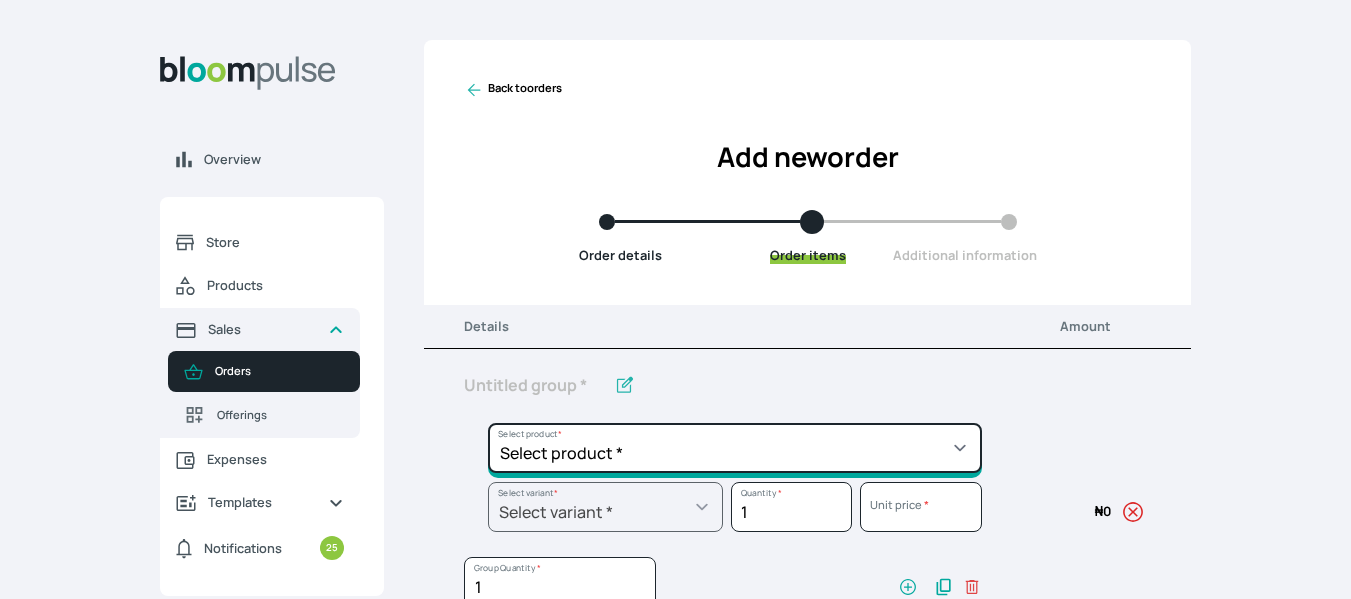 click on "Select product * Big Frame (Black) Canvas Print Canvas Print - Standard Canvas Stretching Certificate Printing Dry Mount Lamination Express Order Floating Frame Foam board mount with Matting Folio Box Frame Bracing Frame Stand Gallery Frame - Black Gallery Frame - Brown Gallery Frame - Cream Gallery Frame - White Gallery Rental Lustre Print - PRO Lustre Print - Standard Photowood Print Lamination Slim Gallery Frame - Black White Matting White Mount Board 5mm Wooden Frame" at bounding box center [735, 448] 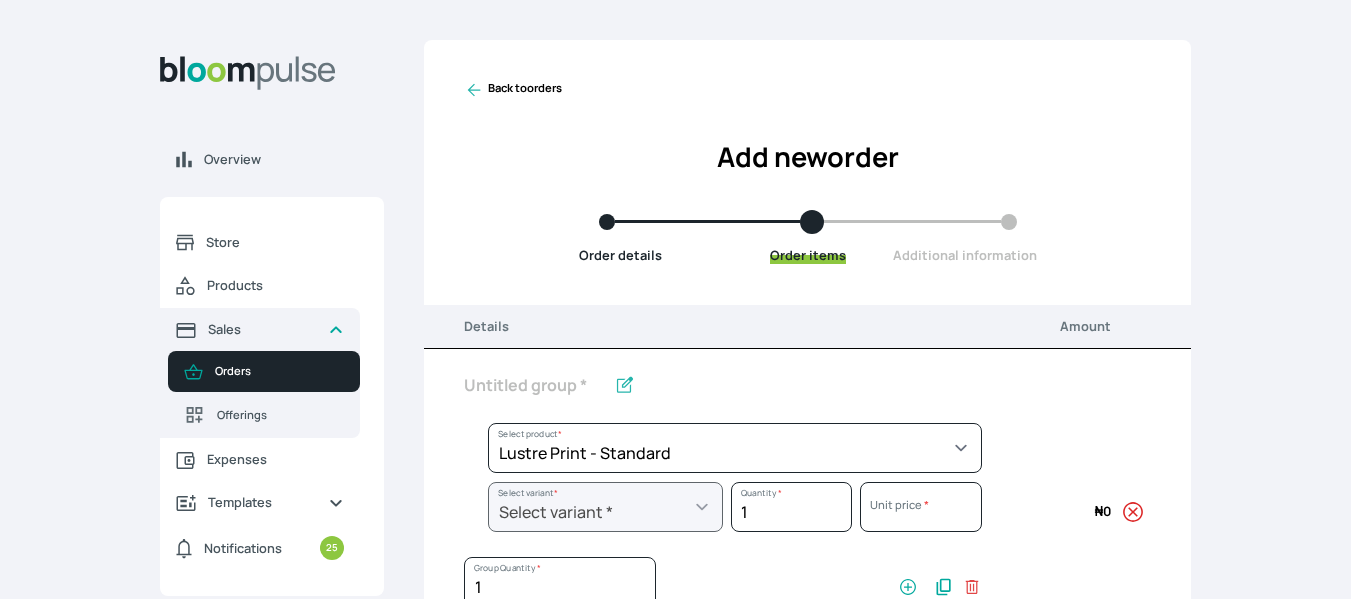 select on "a9f19bd2-f1a8-4b74-ae51-3a75659f3a28" 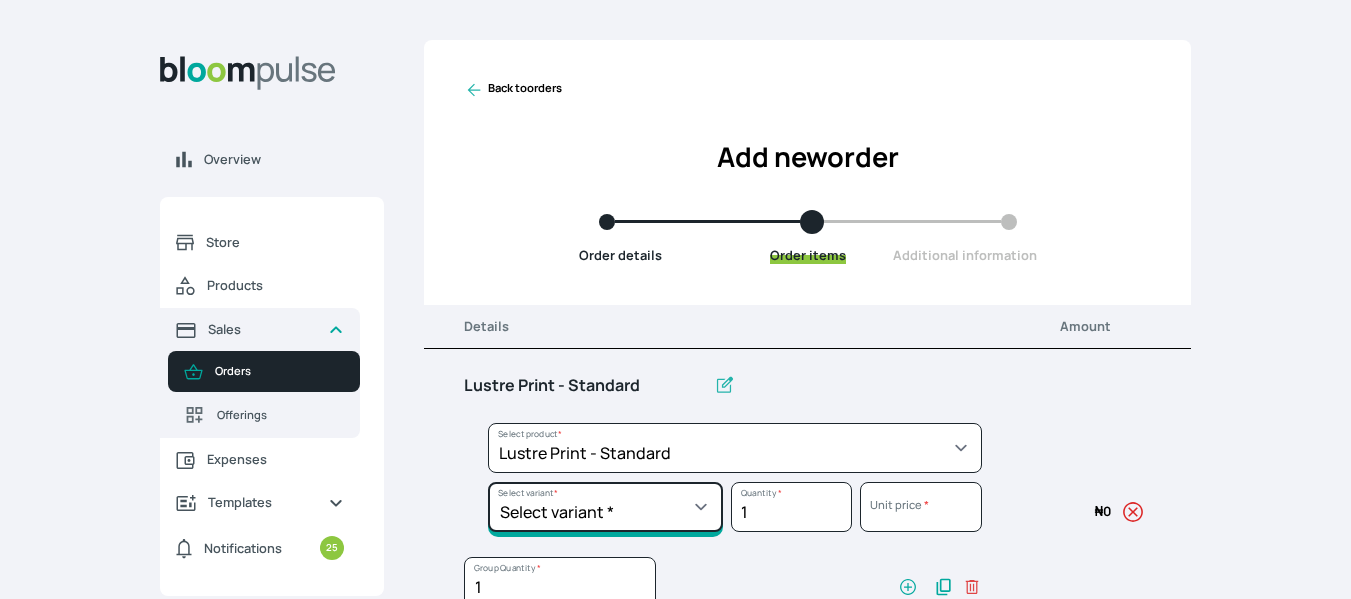 click on "Select variant * 10 by 10 10 by 12 10 by 15 10 by 16 11 by 12 11 by 14 11.7 by 16.5 12 by 12 12 by 13 12 by 14 12 by 15 12 by 16 12 by 18 12 by 20 14 by 18 14 by 20 14 by 24 14 by 8 16 by 16 16 by 20 16 by 22 16 by 24 16 by 29 18 by 18 18 by 22 18 by 24 18 by 26 18 by 27 18 x 28 2.5 by 3.5 20 by 20 20 by 24 20 by 25 20 by 26 20 by 28 20 by 30 20 by 36 20 by 40 22 by 28 24 by 30 24 by 34 24 by 36 24 by 40 24 by 6 26 by 28 26 by 36 26 by 38 27 by 39 27 by 48 28 by 52 3 by 8 30 by 36 30 by 40 30 by 60 32 by 48 33 by 45 36 by 44 36 by 48 39 by 47 4 by 4 40 by 50 41 by 48 48 by 72 5 by 7 50 by 70 51 by 34 6 by 7 6 by 8 72 by 36 8 by 10 8 by 12 8 by 15 8.3 by 11.7 9 by 7" at bounding box center [605, 507] 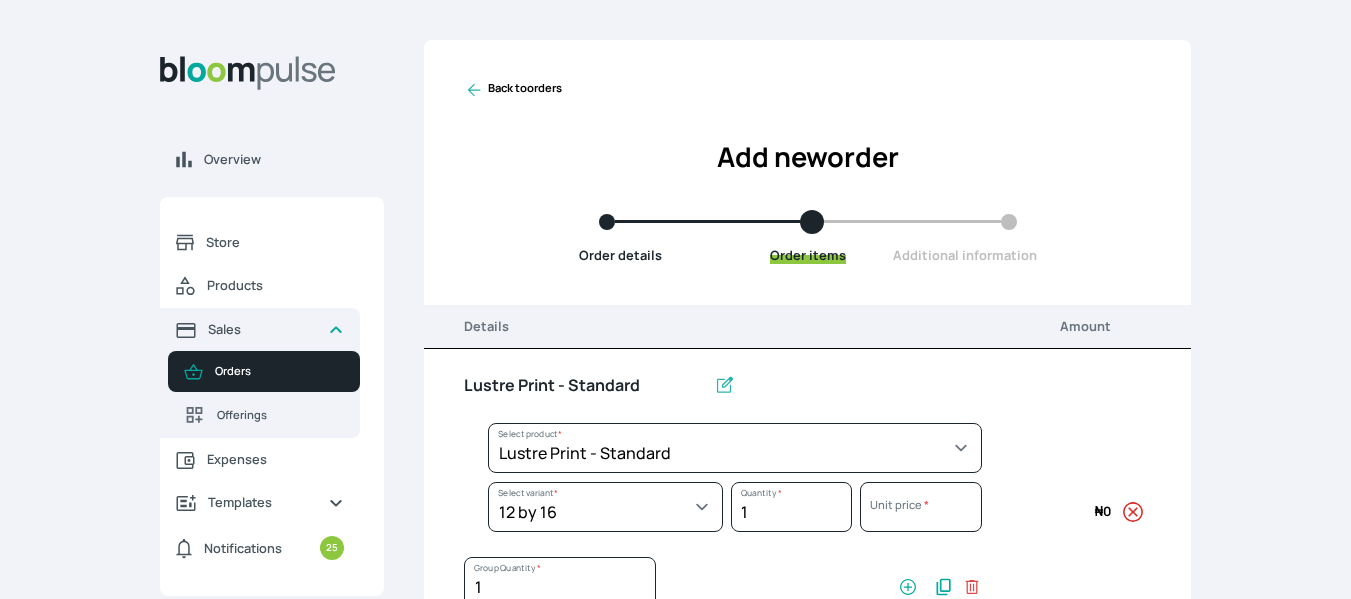 select on "a9f19bd2-f1a8-4b74-ae51-3a75659f3a28" 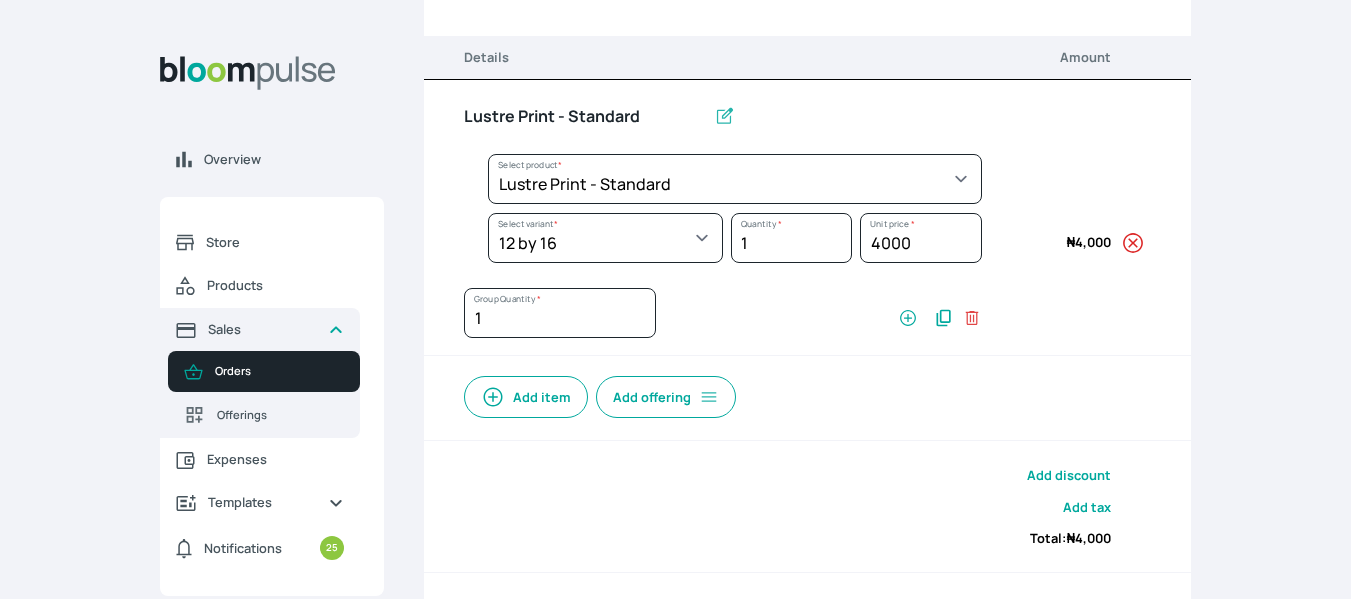 scroll, scrollTop: 271, scrollLeft: 0, axis: vertical 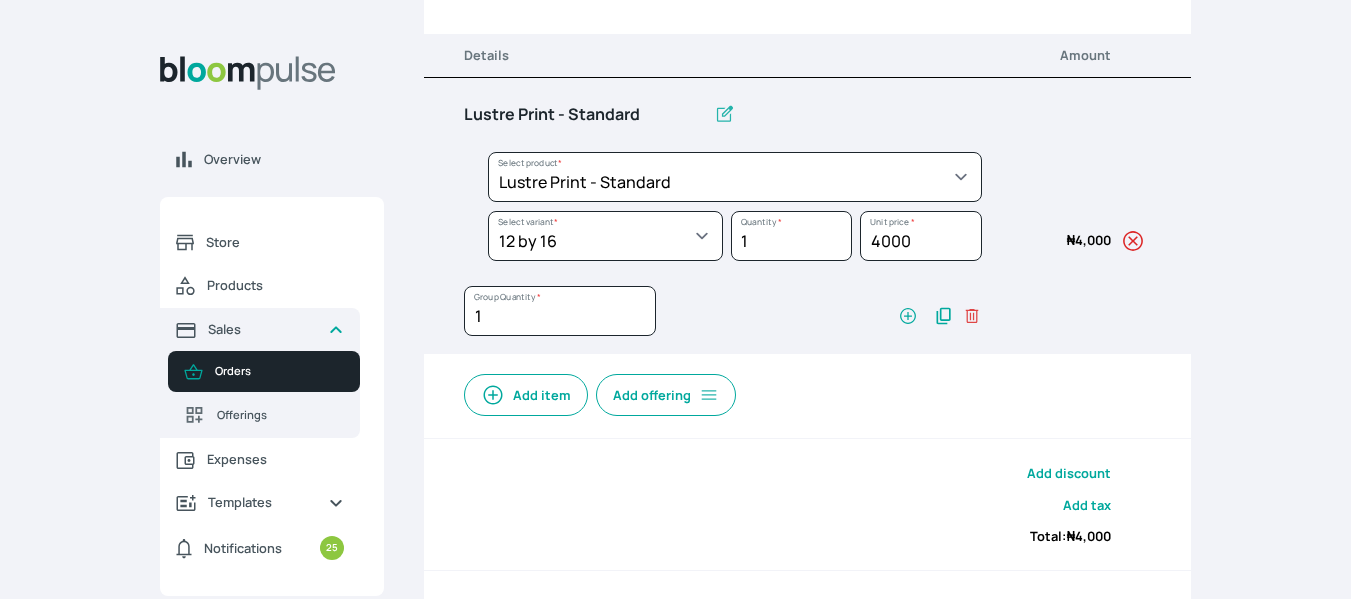 click 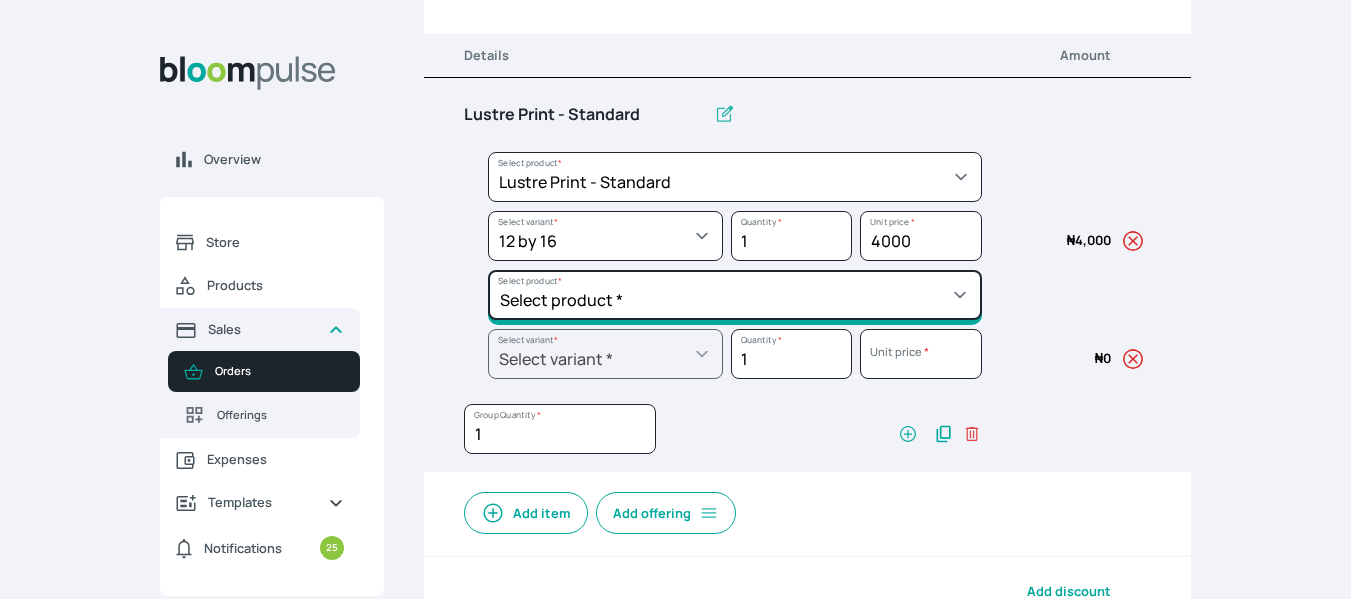 click on "Select product * Big Frame (Black) Canvas Print Canvas Print - Standard Canvas Stretching Certificate Printing Dry Mount Lamination Express Order Floating Frame Foam board mount with Matting Folio Box Frame Bracing Frame Stand Gallery Frame - Black Gallery Frame - Brown Gallery Frame - Cream Gallery Frame - White Gallery Rental Lustre Print - PRO Lustre Print - Standard Photowood Print Lamination Slim Gallery Frame - Black White Matting White Mount Board 5mm Wooden Frame" at bounding box center [735, 177] 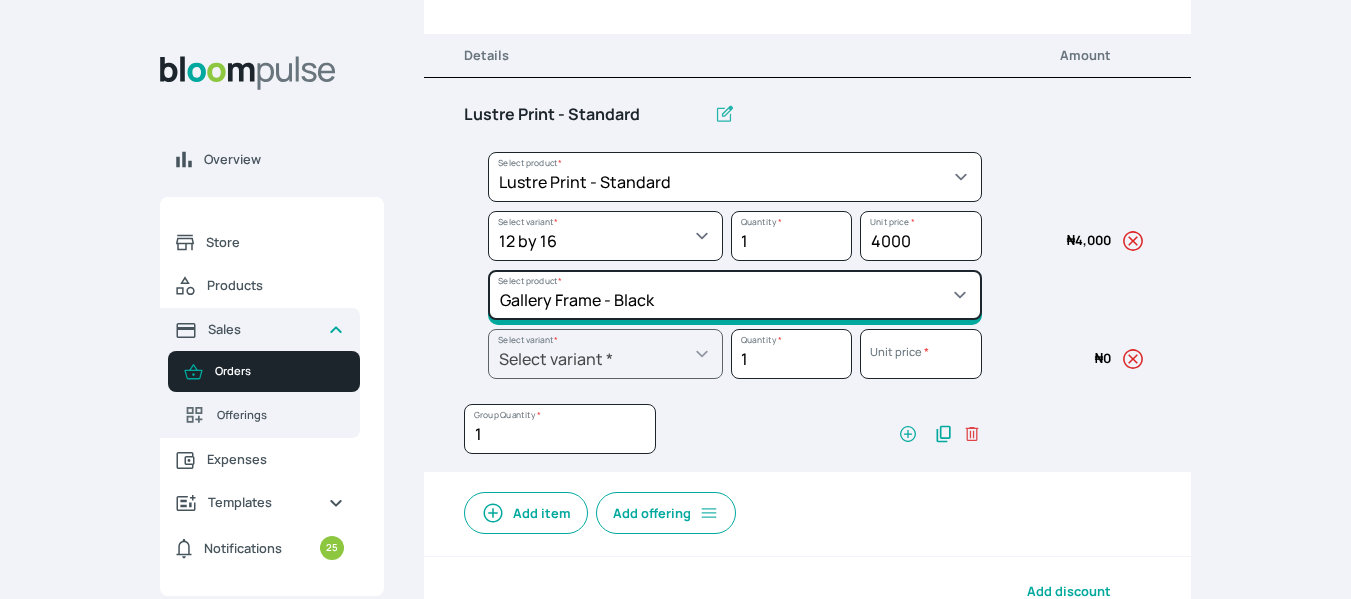 click on "Select product * Big Frame (Black) Canvas Print Canvas Print - Standard Canvas Stretching Certificate Printing Dry Mount Lamination Express Order Floating Frame Foam board mount with Matting Folio Box Frame Bracing Frame Stand Gallery Frame - Black Gallery Frame - Brown Gallery Frame - Cream Gallery Frame - White Gallery Rental Lustre Print - PRO Lustre Print - Standard Photowood Print Lamination Slim Gallery Frame - Black White Matting White Mount Board 5mm Wooden Frame" at bounding box center [735, 177] 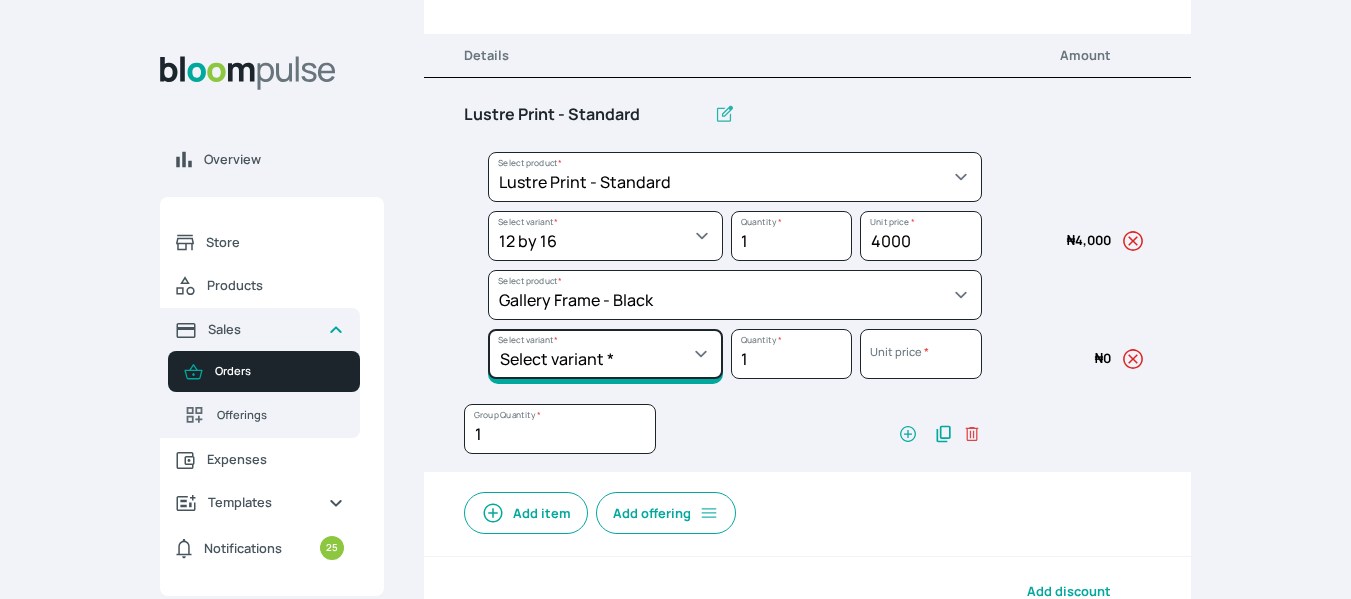 click on "Select variant * 10 by 10 10 by 12 10 by 13 10 by 15 10 by 16 11 by 12 11 by 14 12 by 12 12 by 13 12 by 14 12 by 15 12 by 16 12 by 18 12 by 20 14 by 18 14 by 20 14 by 24 14 by 8 16 by 16 16 by 20 16 by 22 16 by 24 16 by 29 18 by 18 18 by 22 18 by 24 18 by 26 18 by 28 20 by 20 20 by 22 20 by 24 20 by 25 20 by 26 20 by 28 20 by 30 20 by 36 20 by 40 21 by 9 24 by 30 24 by 34 24 by 36 24 by 40 26 by 36 26 by 38 27 by 39 27 by 48 28 by 14 28 by 35 28 by 52 30 by 36 30 by 40 30 by 45 30 by 60 32 by 48 33 by 45 34 by 45 36 by 34 36 by 44 36 by 48 36 by 72 38 by 48 39 by 47 40 by 50 41 by 48 48 by 72 5 by 7 50 by 70 51 by 34 6 by 7 6 by 8 60 by 40 72 by 36 8 by 10 8 by 12 8.3 by 11.7 84 by 32 9 by 8 9.5 by 11.5" at bounding box center (605, 236) 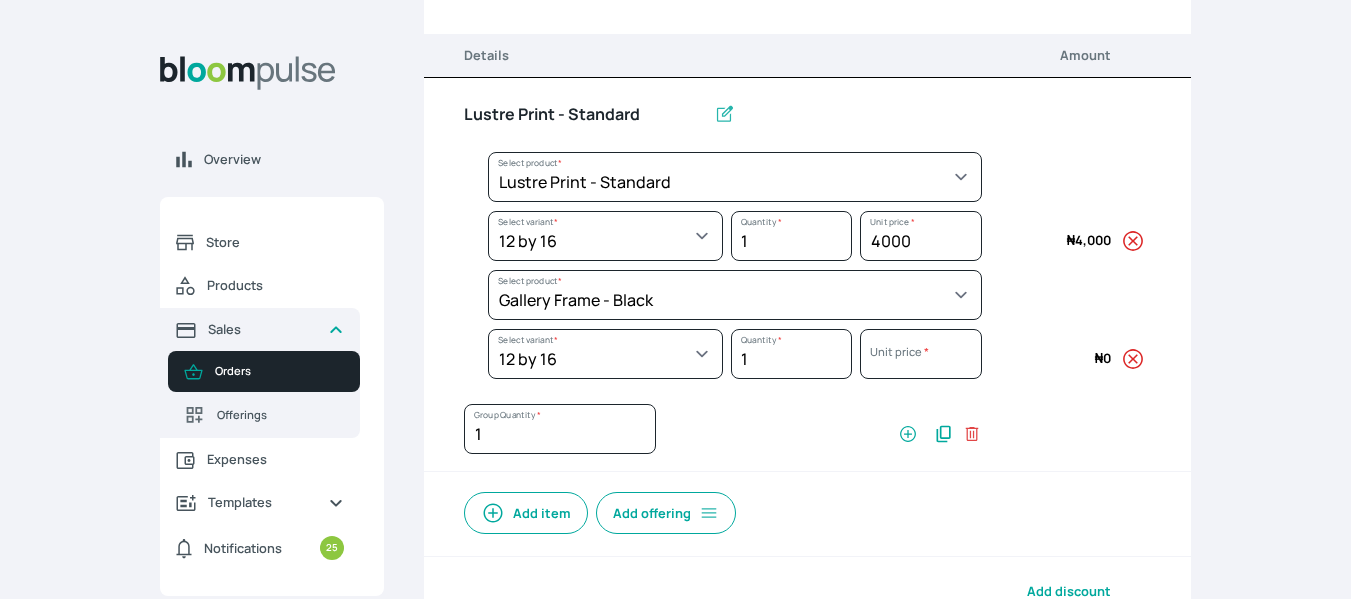 select on "5fa67804-61d7-459d-93b4-9e8949636f1b" 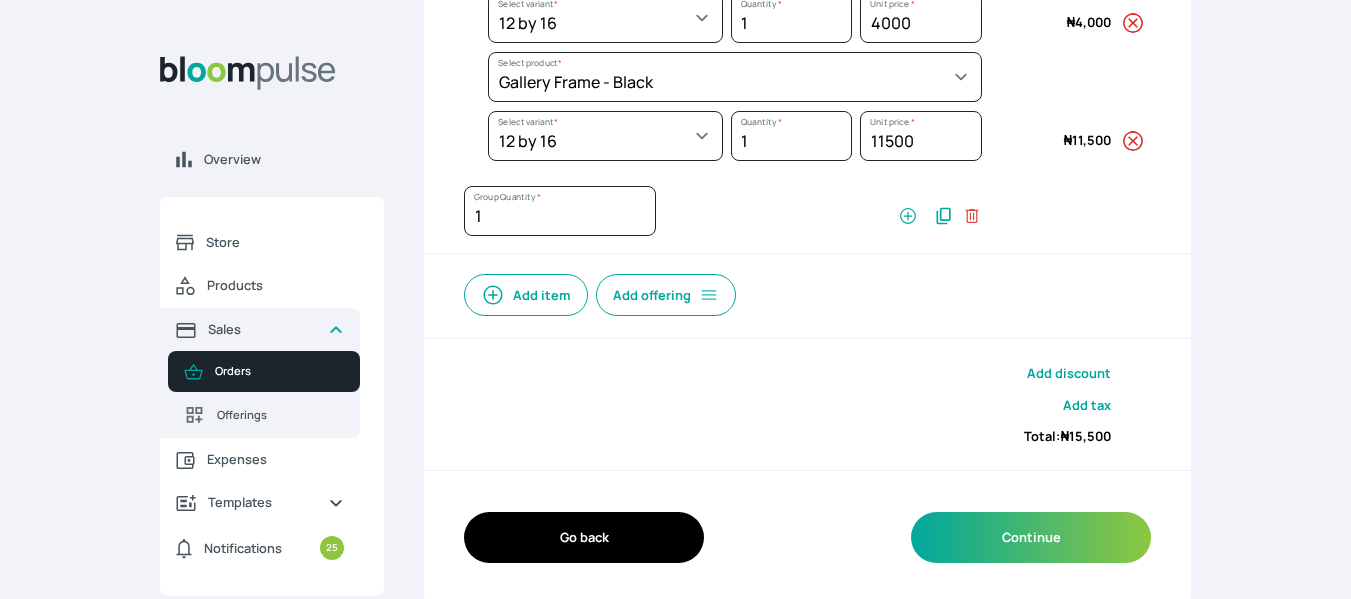 scroll, scrollTop: 491, scrollLeft: 0, axis: vertical 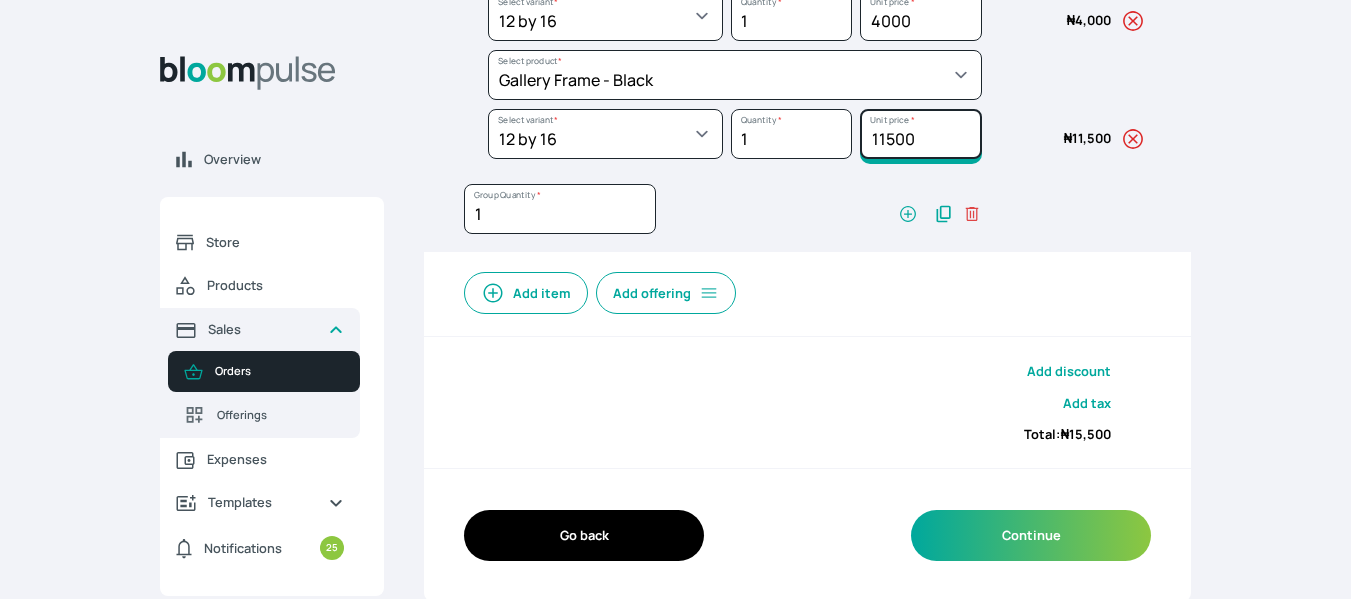 click on "11500" at bounding box center [920, 16] 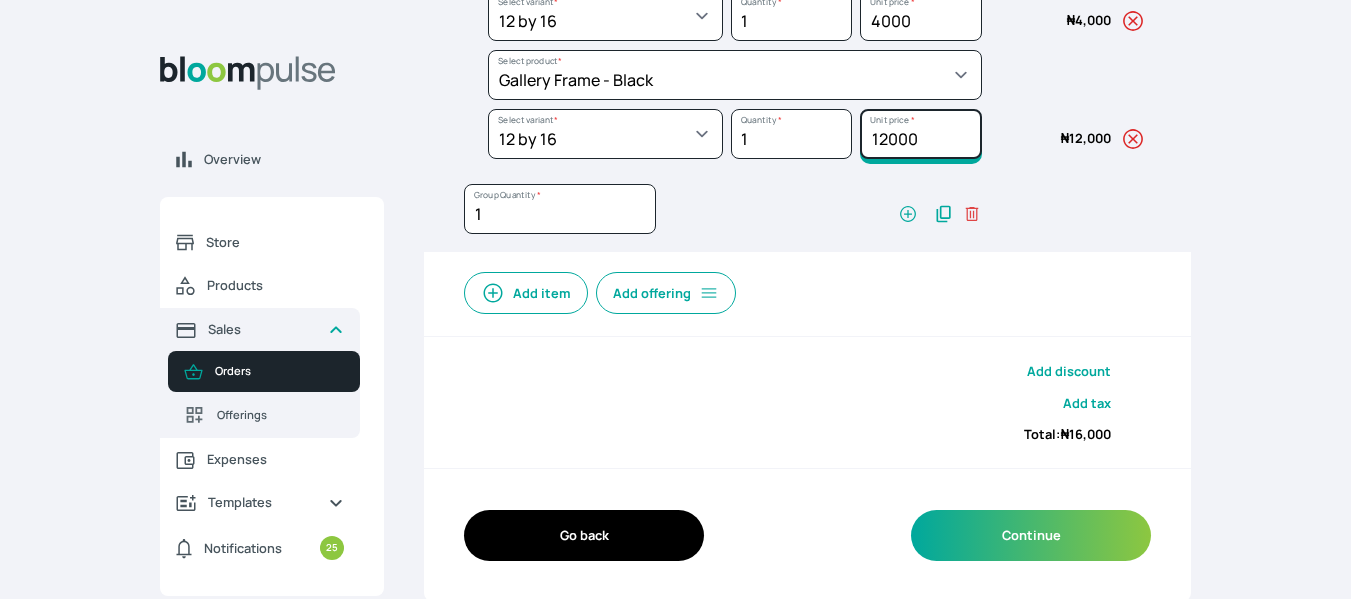 type on "12000" 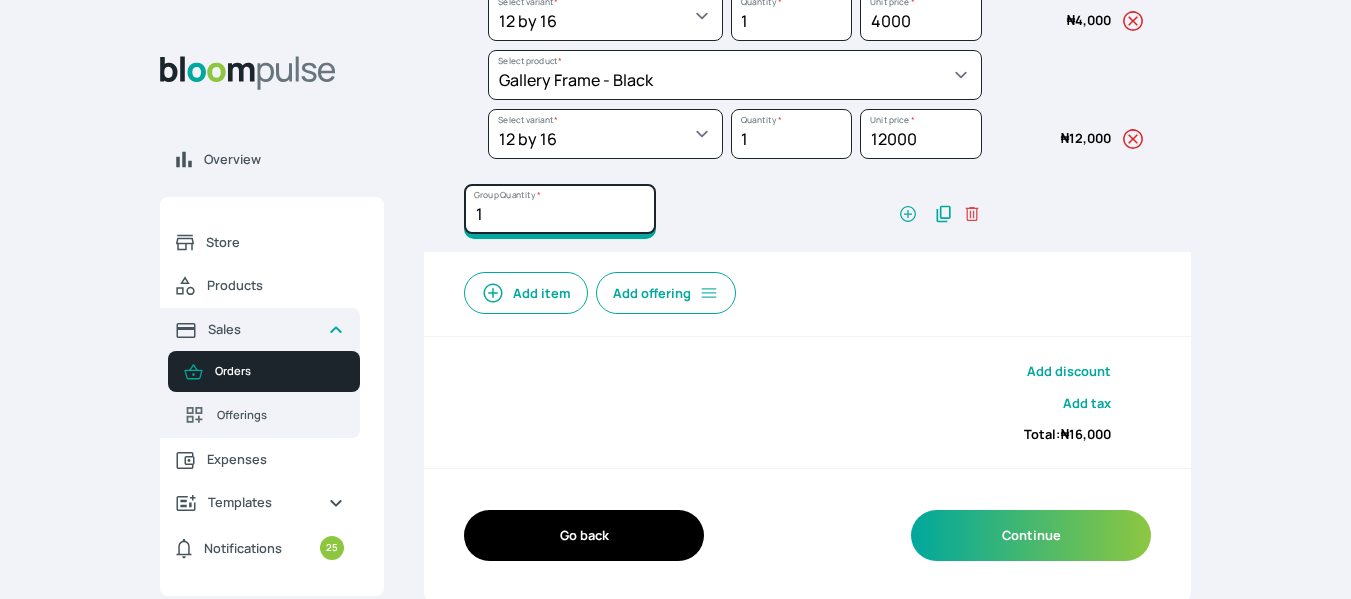 click on "1" at bounding box center (560, 209) 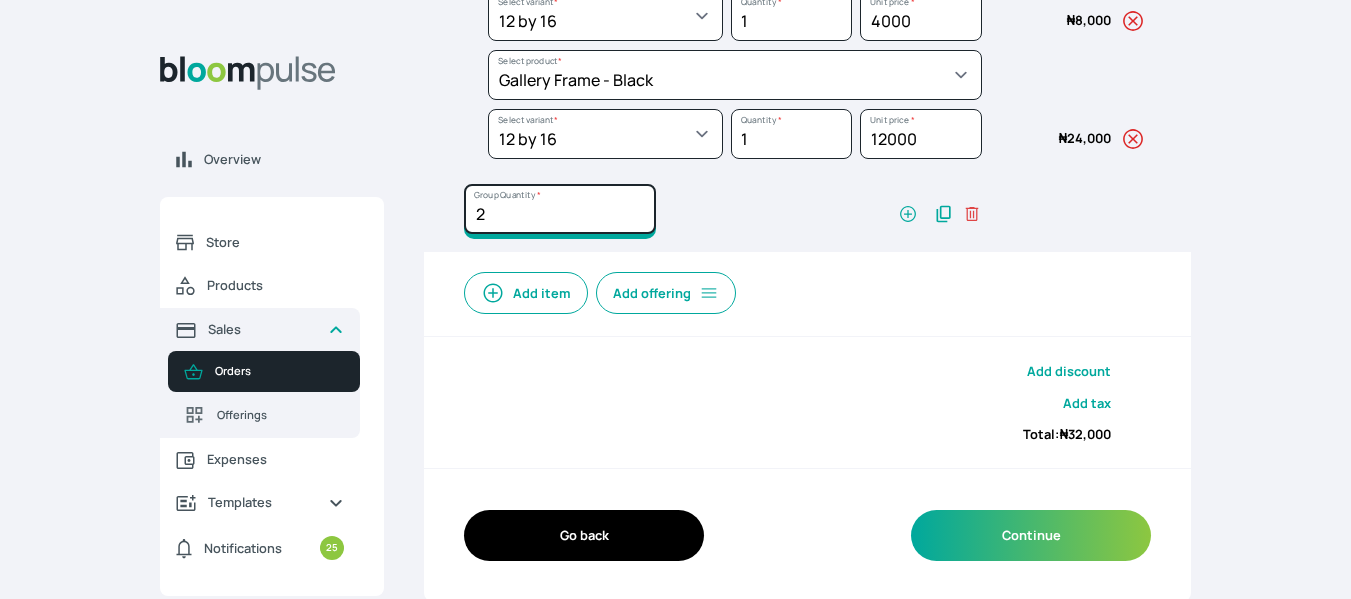 type on "2" 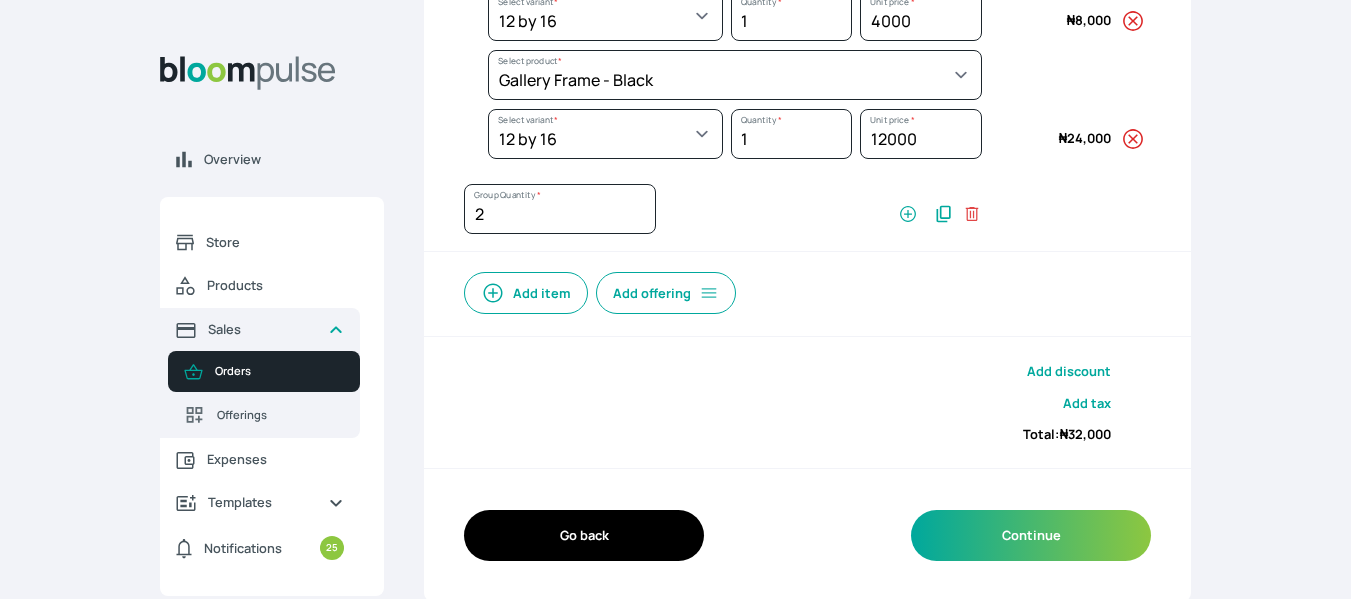 click on "Add discount Add tax Total:  ₦ 32,000" at bounding box center [807, 403] 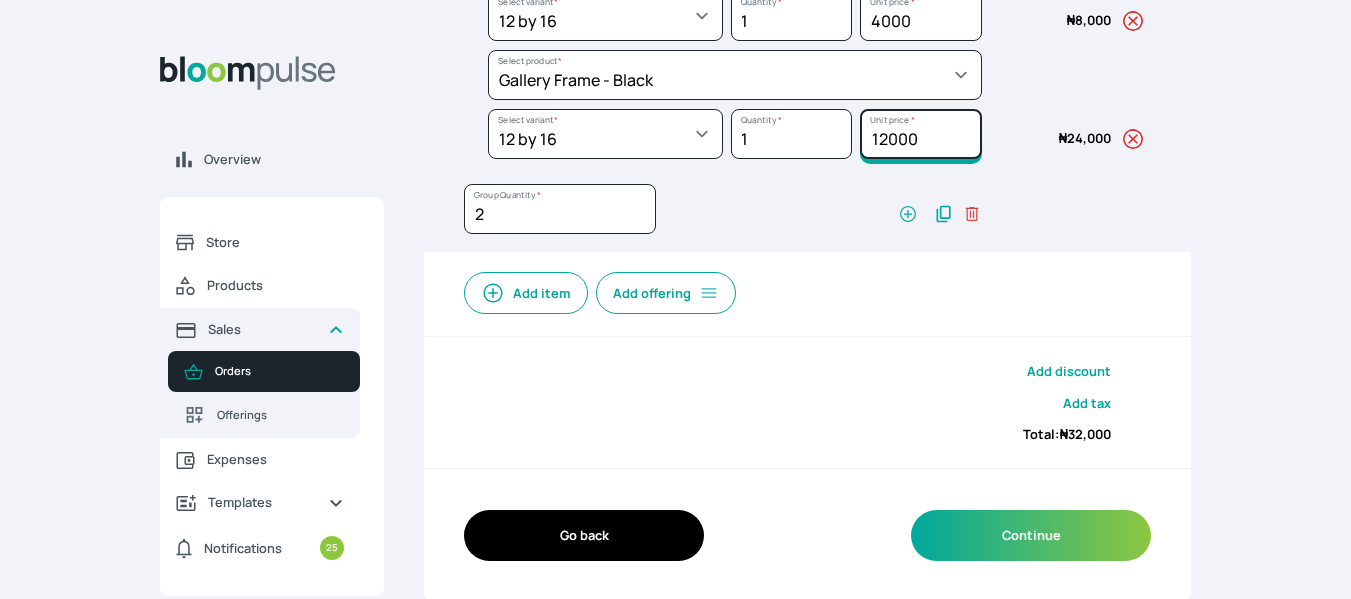 click on "12000" at bounding box center (920, 16) 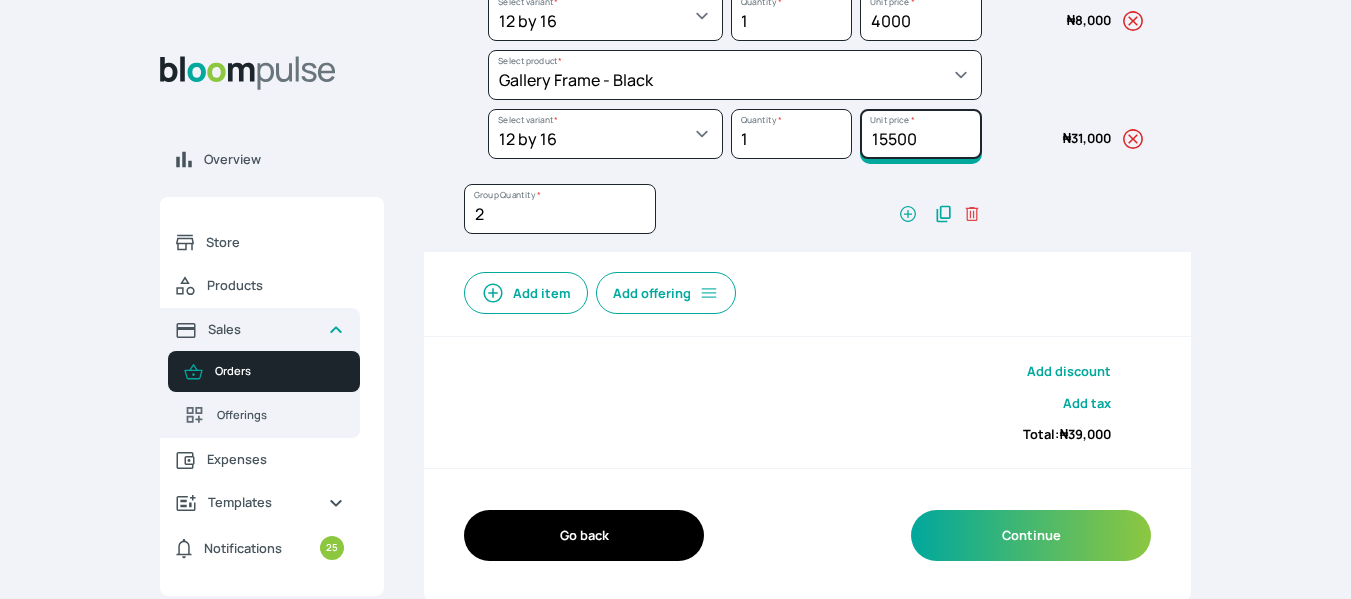 type on "15500" 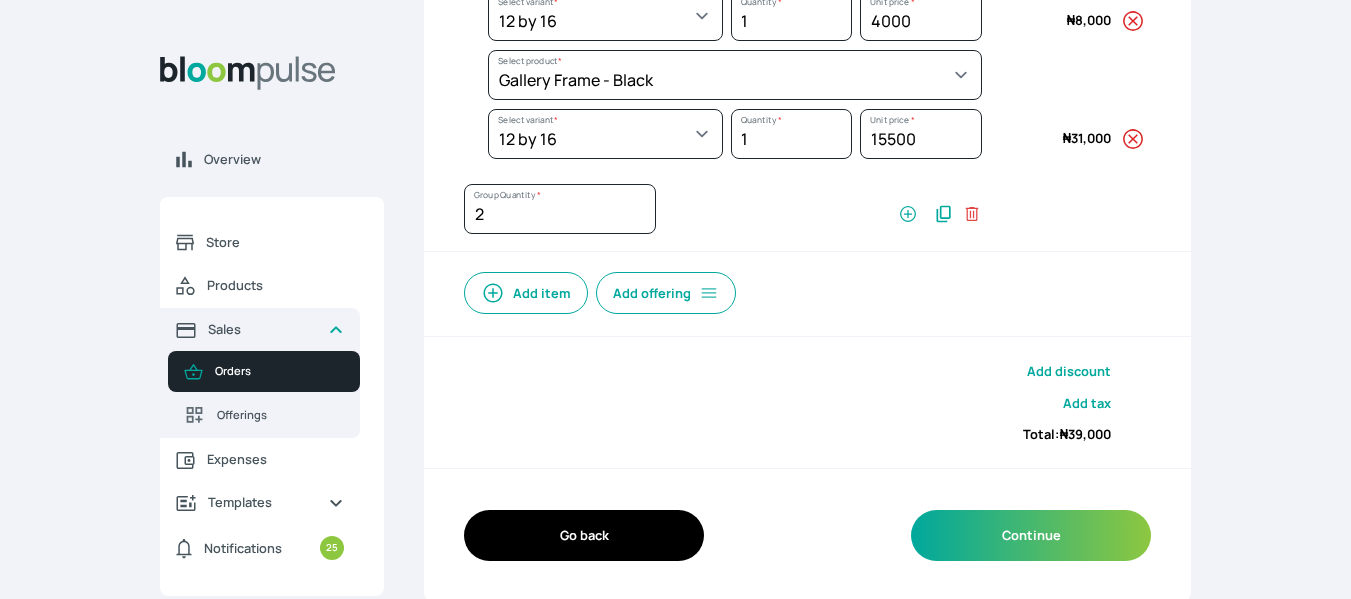 click on "Add item Add offering" at bounding box center [807, 287] 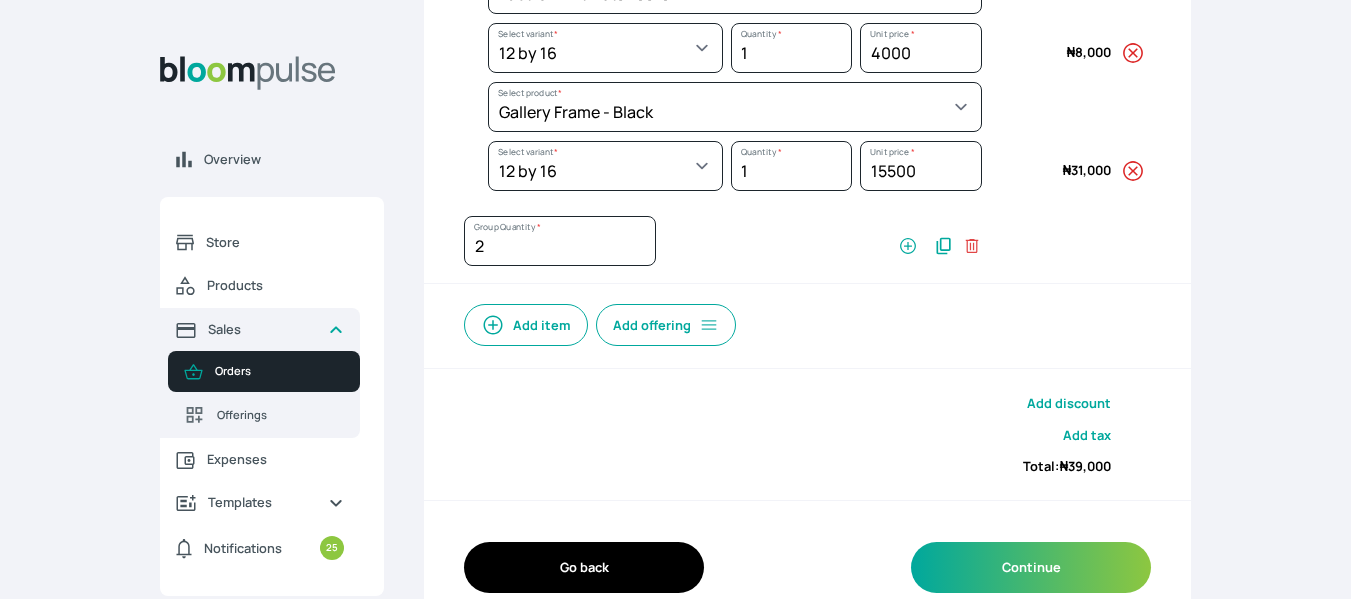 scroll, scrollTop: 493, scrollLeft: 0, axis: vertical 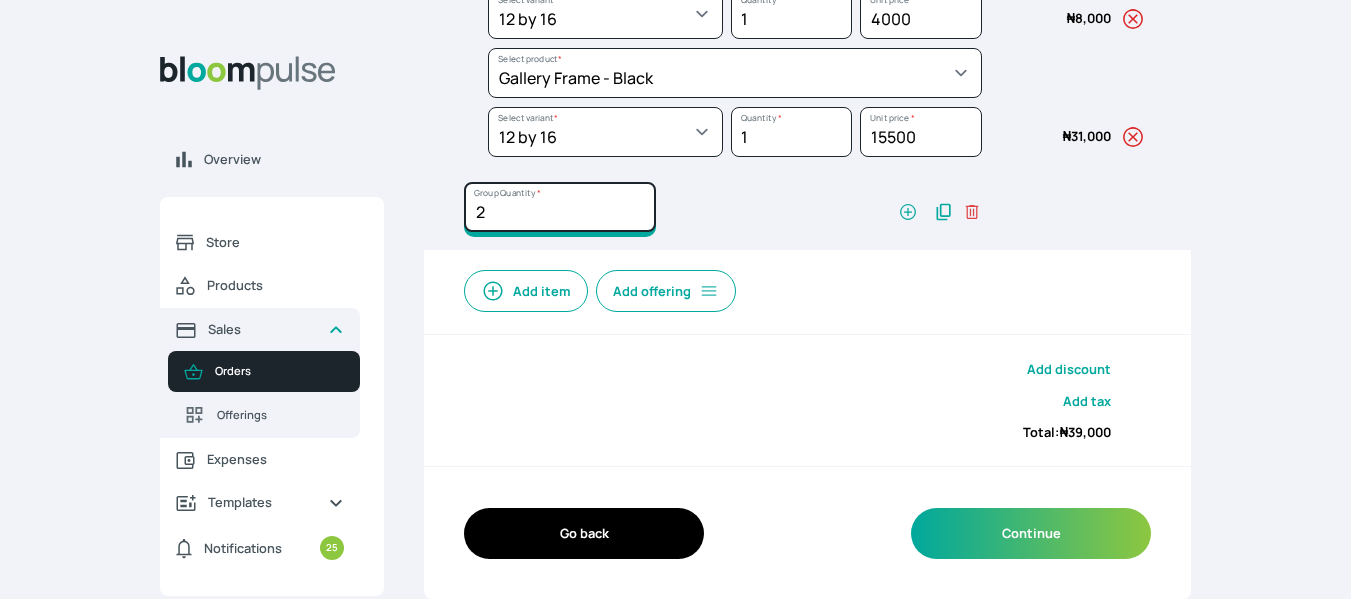 click on "2" at bounding box center [560, 207] 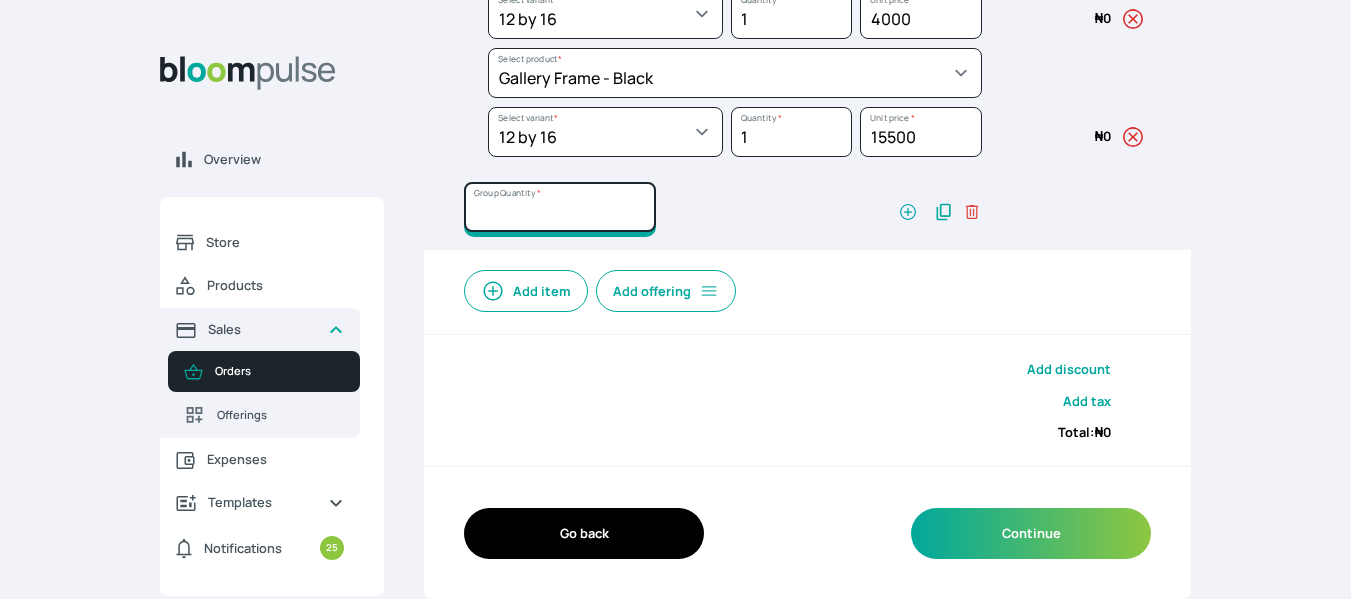 type on "2" 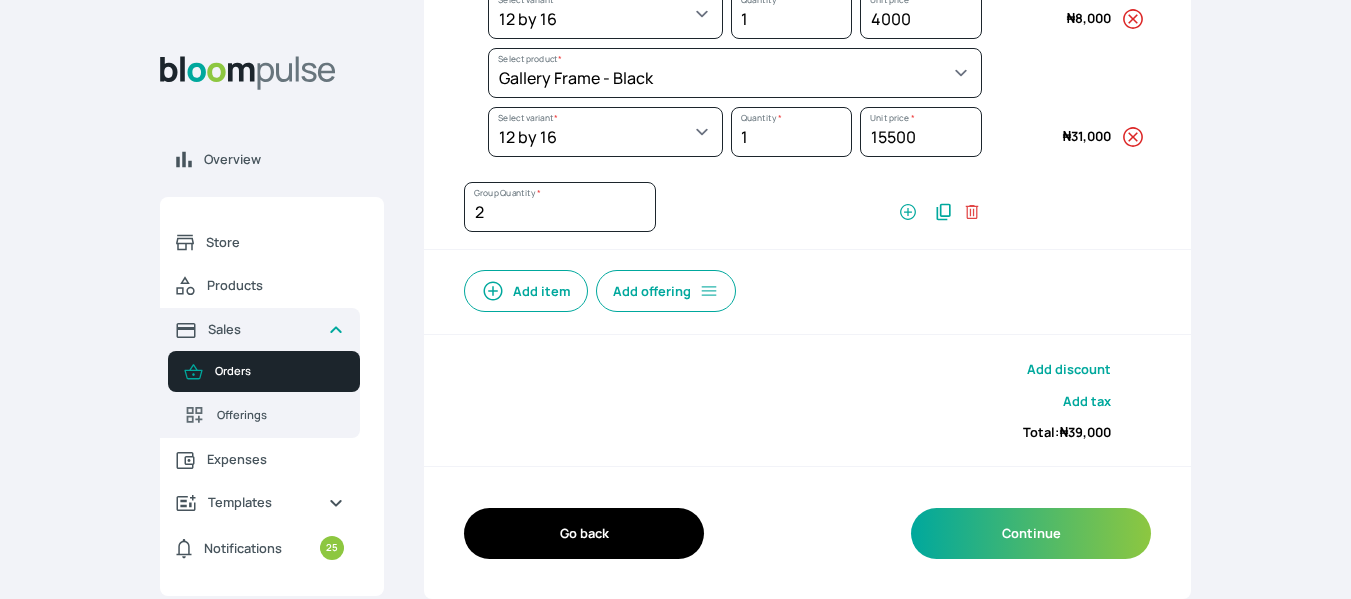 click on "2 Group Quantity    *" at bounding box center [723, 211] 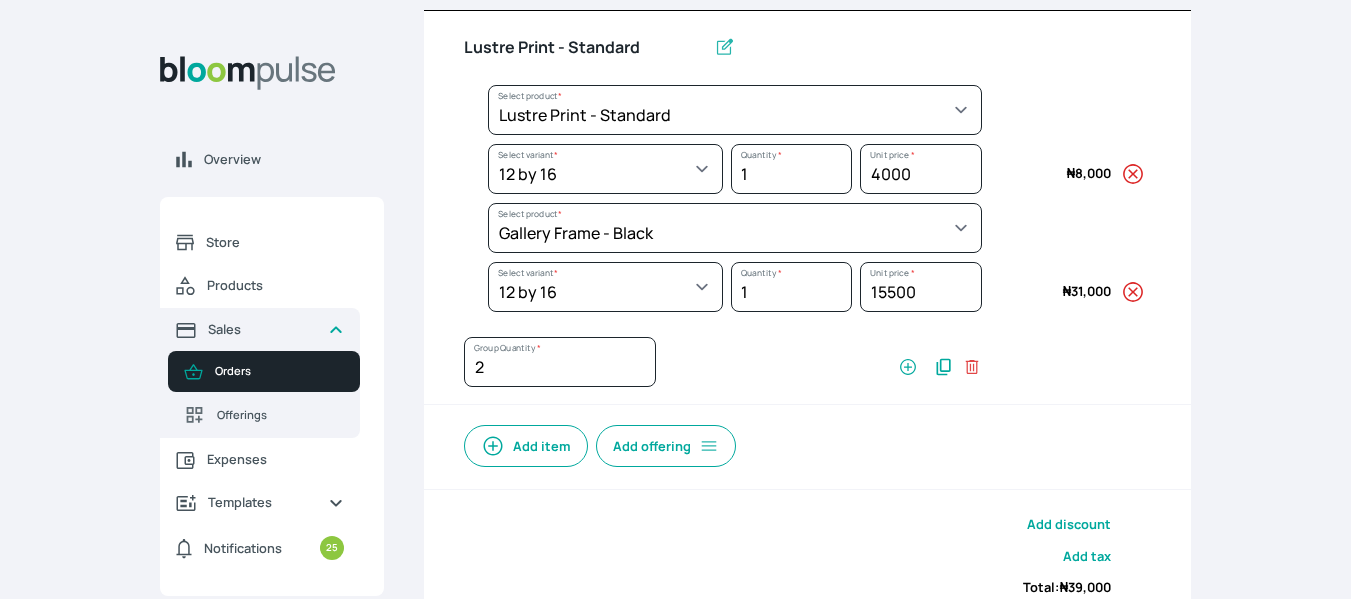 scroll, scrollTop: 338, scrollLeft: 0, axis: vertical 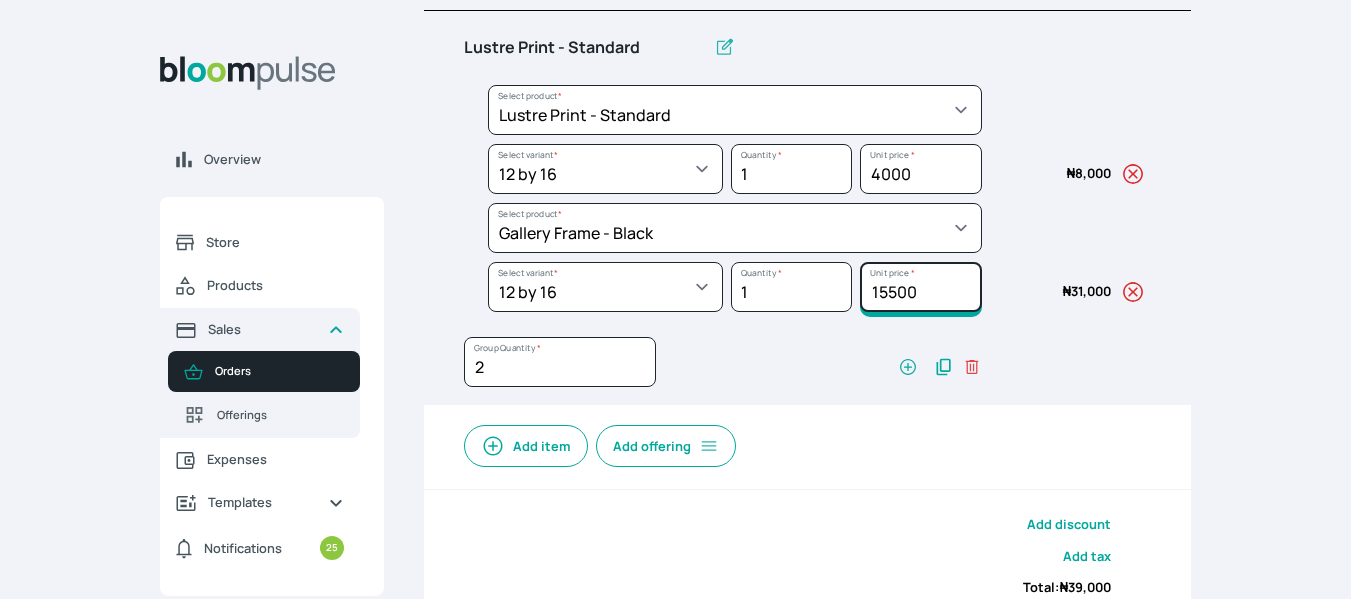click on "15500" at bounding box center (920, 169) 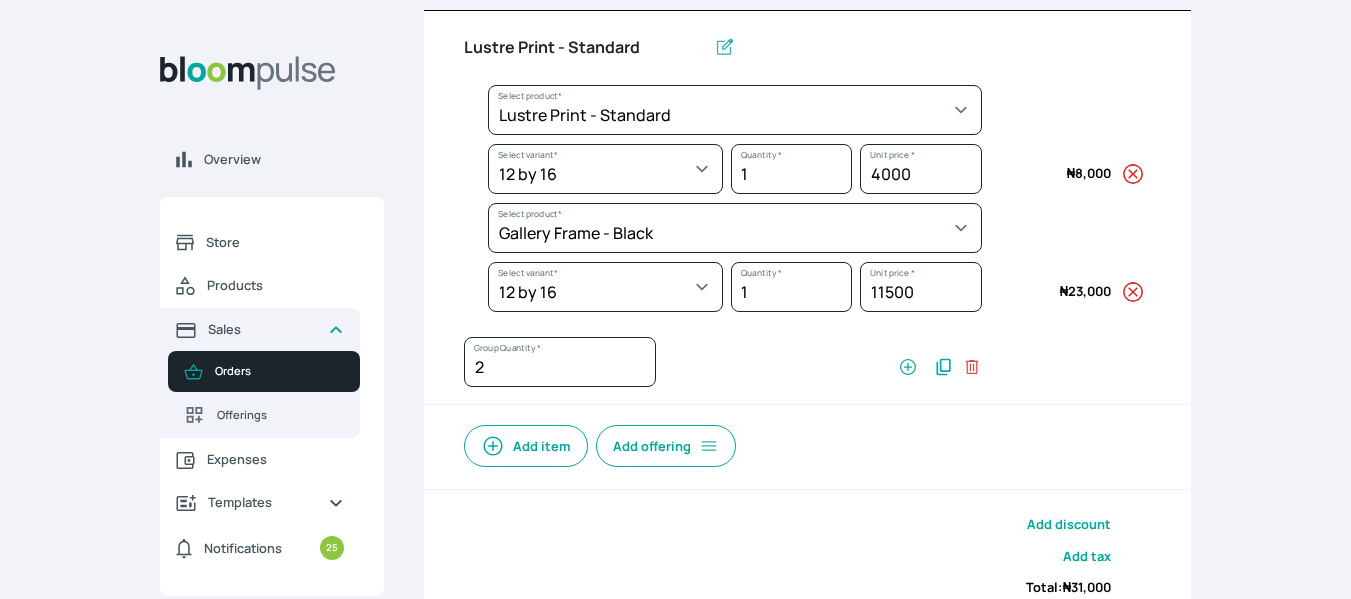 click on "Overview Store Products Sales Orders Offerings Expenses Templates Notifications 25 Atirira   Add business Sign out Atirira Add business Sign out [NAME] [NAME] Atirira Back to orders Add new order Order details Order items Additional information Details Amount Lustre Print - Standard Select product * Big Frame (Black) Canvas Print Canvas Print - Standard Canvas Stretching Certificate Printing Dry Mount Lamination Express Order Floating Frame Foam board mount with Matting Folio Box Frame Bracing Frame Stand Gallery Frame - Black Gallery Frame - Brown Gallery Frame - Cream Gallery Frame - White Gallery Rental Lustre Print - PRO Lustre Print - Standard Photowood Print Lamination Slim Gallery Frame - Black White Matting White Mount Board 5mm Wooden Frame Select product * Select variant * 10 by 10 10 by 12 10 by 15 10 by 16 11 by 12 11 by 14 11.7 by 16.5 12 by 12 12 by 13 12 by 14 12 by 15 12 by 16 12 by 18 12 by 20 14 by 18 14 by 20 14 by 24 14 by 8 16 by 16 16 by 20 16 by 22 16 by 24 16 by 29 18 by 18 1" at bounding box center (675, -39) 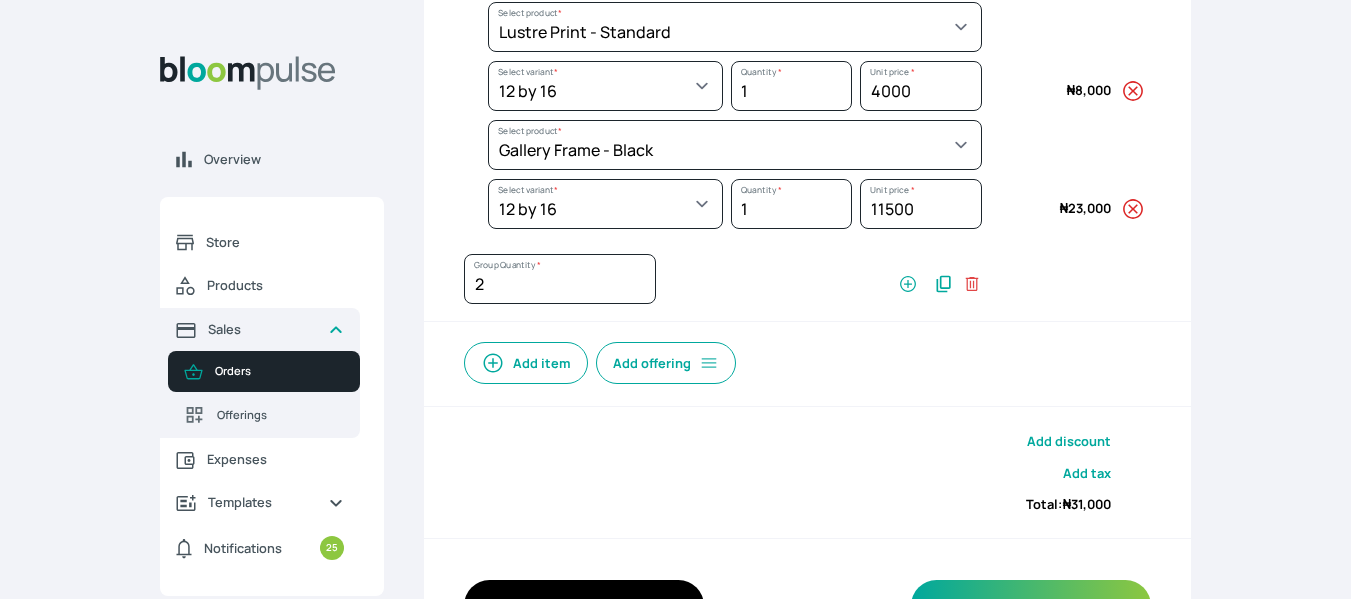 scroll, scrollTop: 422, scrollLeft: 0, axis: vertical 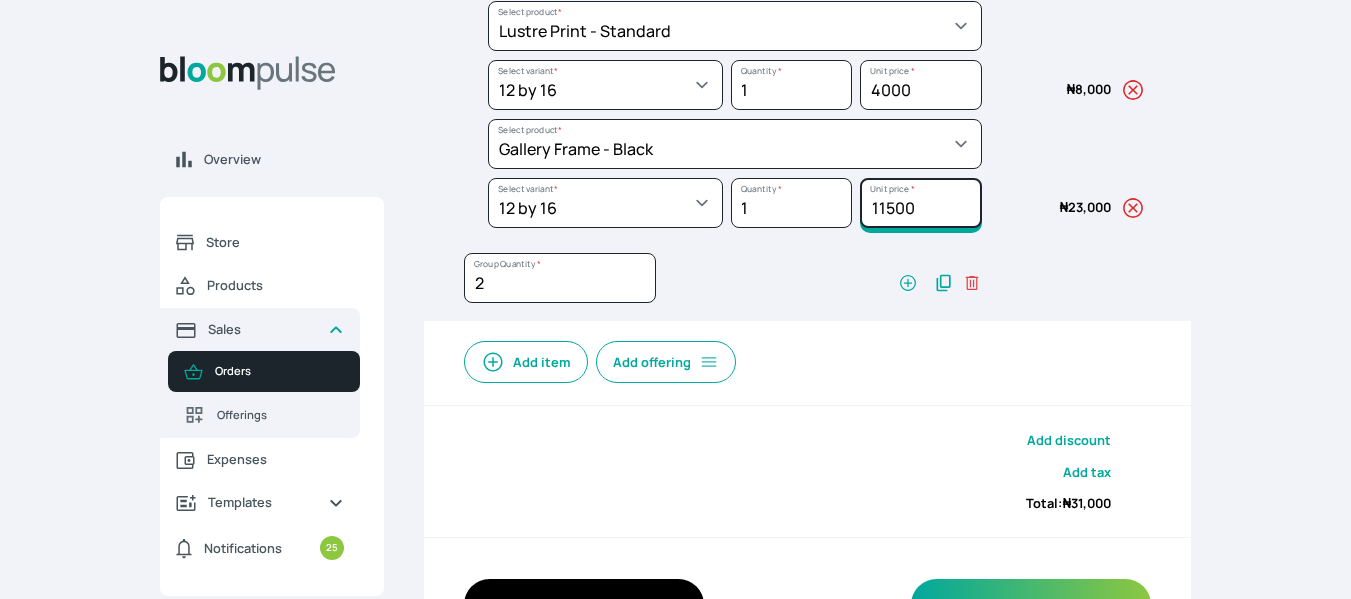 click on "11500" at bounding box center [920, 85] 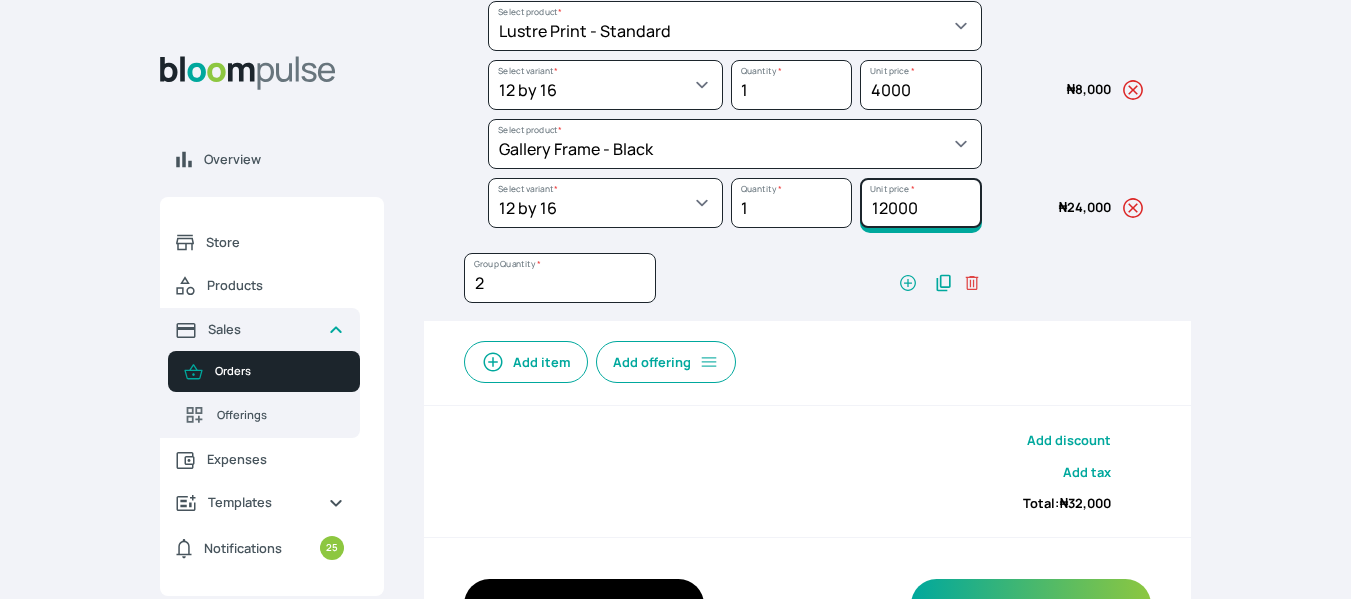 type on "12000" 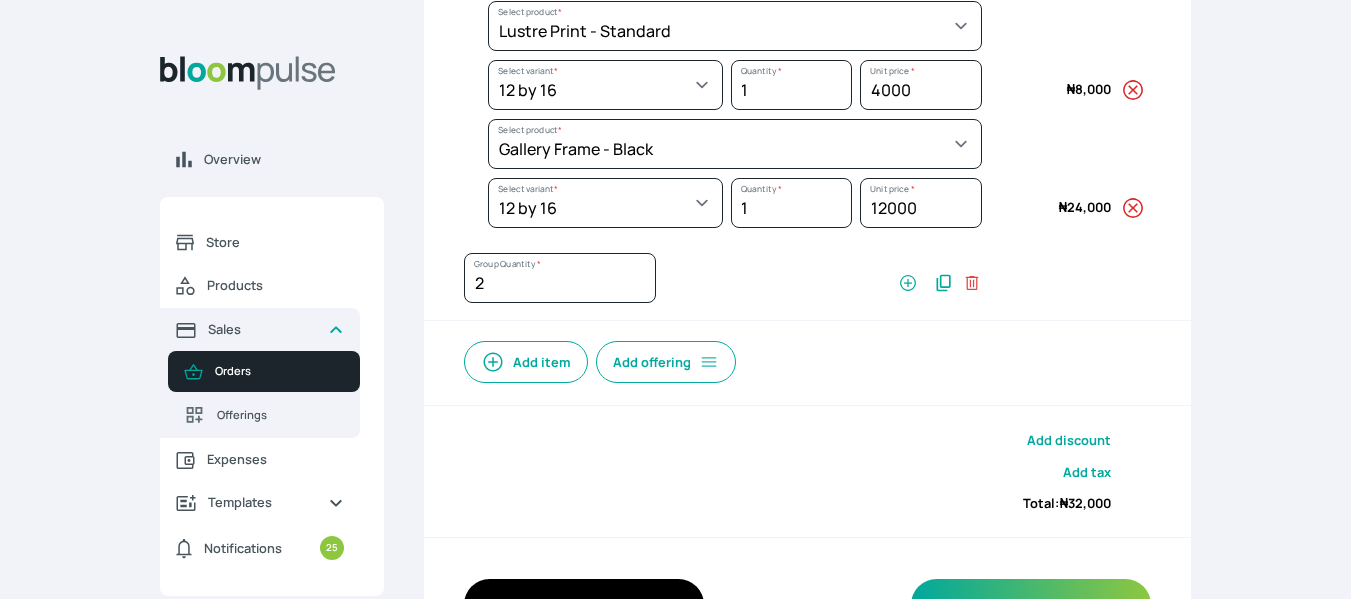 click on "Overview Store Products Sales Orders Offerings Expenses Templates Notifications 25 Atirira   Add business Sign out Atirira Add business Sign out [NAME] [NAME] Atirira Back to orders Add new order Order details Order items Additional information Details Amount Lustre Print - Standard Select product * Big Frame (Black) Canvas Print Canvas Print - Standard Canvas Stretching Certificate Printing Dry Mount Lamination Express Order Floating Frame Foam board mount with Matting Folio Box Frame Bracing Frame Stand Gallery Frame - Black Gallery Frame - Brown Gallery Frame - Cream Gallery Frame - White Gallery Rental Lustre Print - PRO Lustre Print - Standard Photowood Print Lamination Slim Gallery Frame - Black White Matting White Mount Board 5mm Wooden Frame Select product * Select variant * 10 by 10 10 by 12 10 by 15 10 by 16 11 by 12 11 by 14 11.7 by 16.5 12 by 12 12 by 13 12 by 14 12 by 15 12 by 16 12 by 18 12 by 20 14 by 18 14 by 20 14 by 24 14 by 8 16 by 16 16 by 20 16 by 22 16 by 24 16 by 29 18 by 18 1" at bounding box center [675, -123] 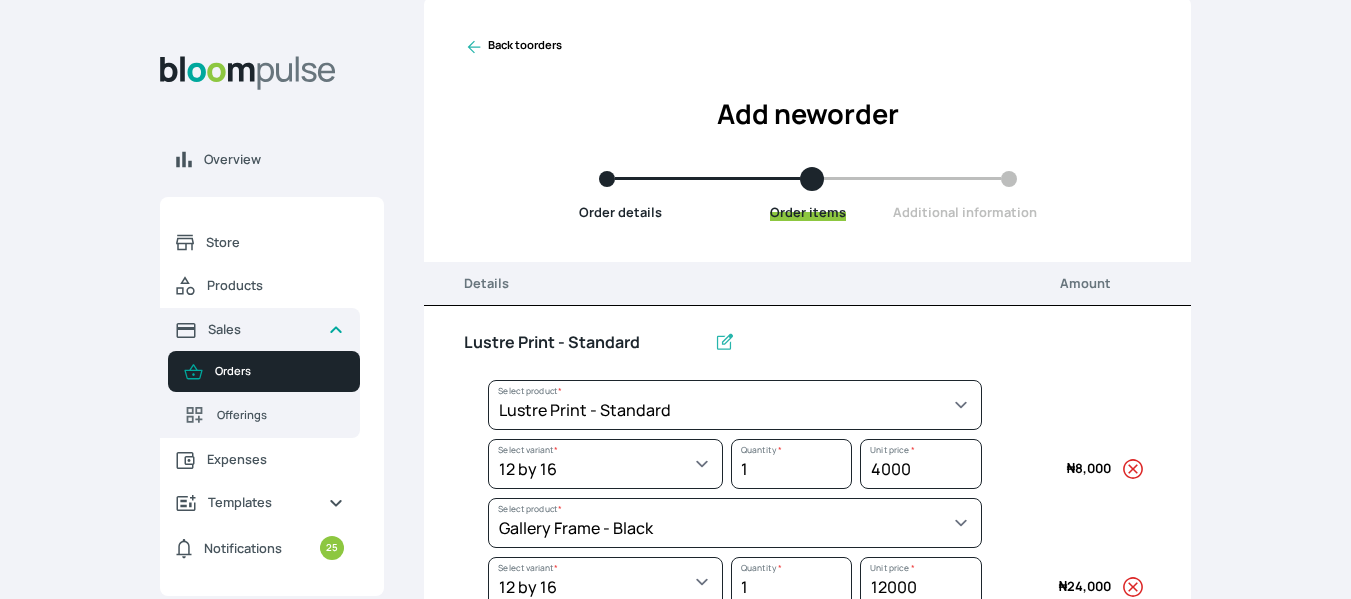 scroll, scrollTop: 0, scrollLeft: 0, axis: both 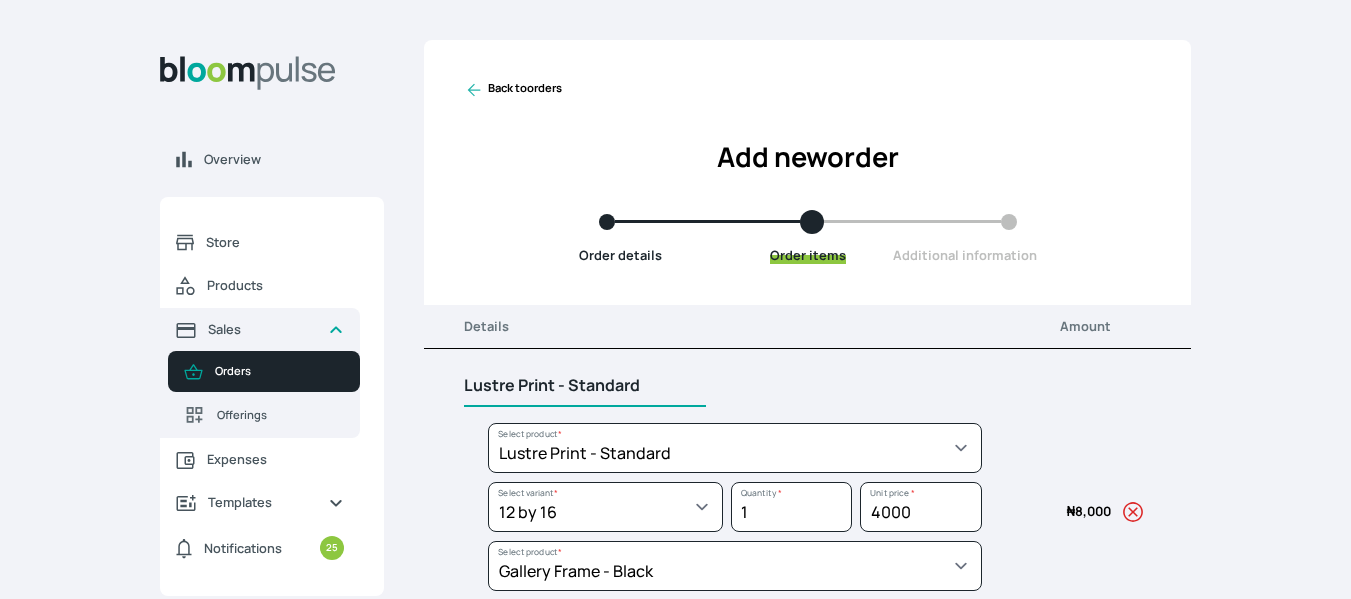 click on "Lustre Print - Standard" at bounding box center (585, 386) 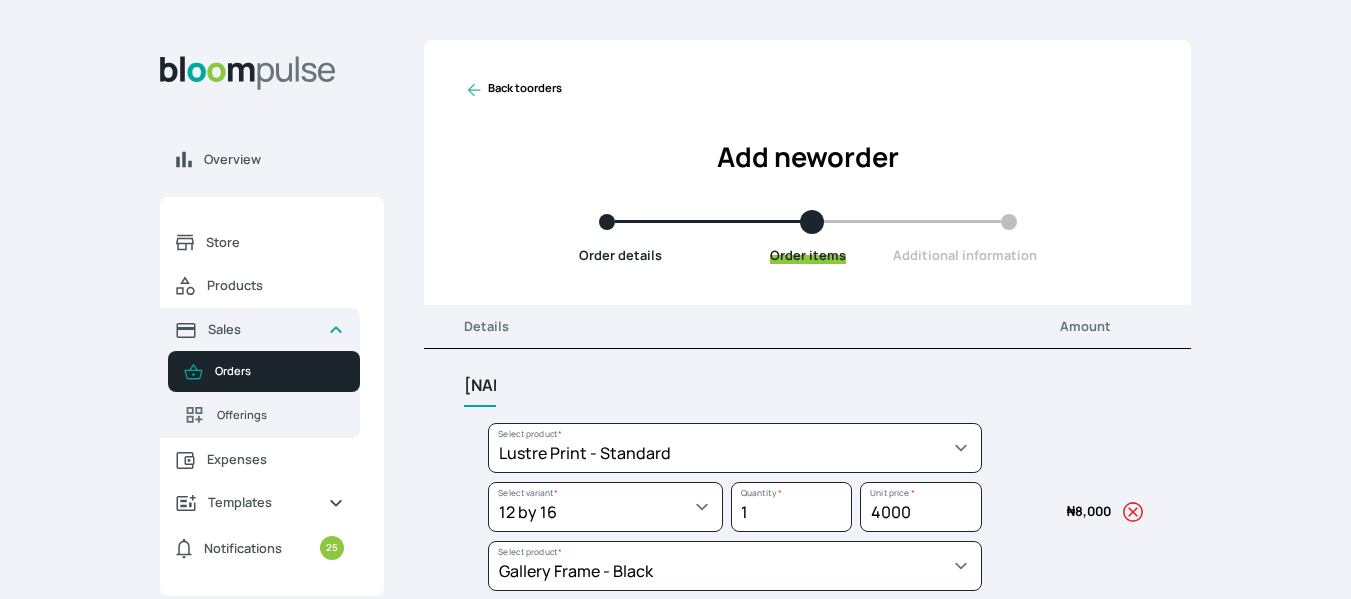 type on "L" 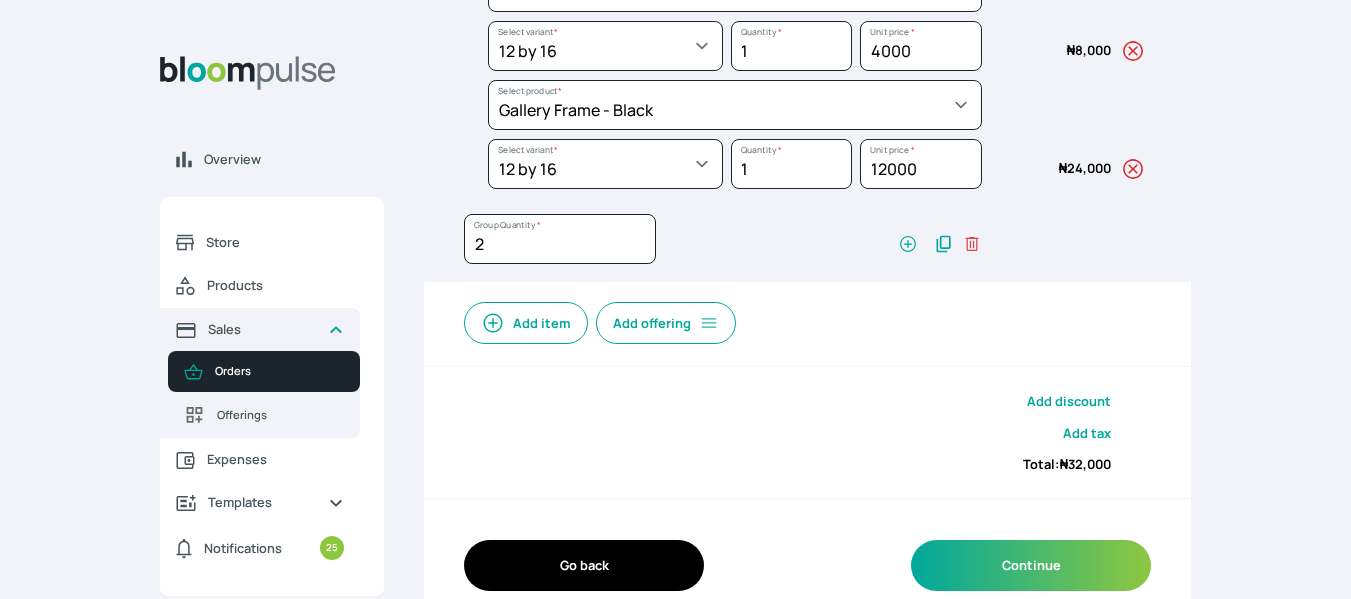 scroll, scrollTop: 493, scrollLeft: 0, axis: vertical 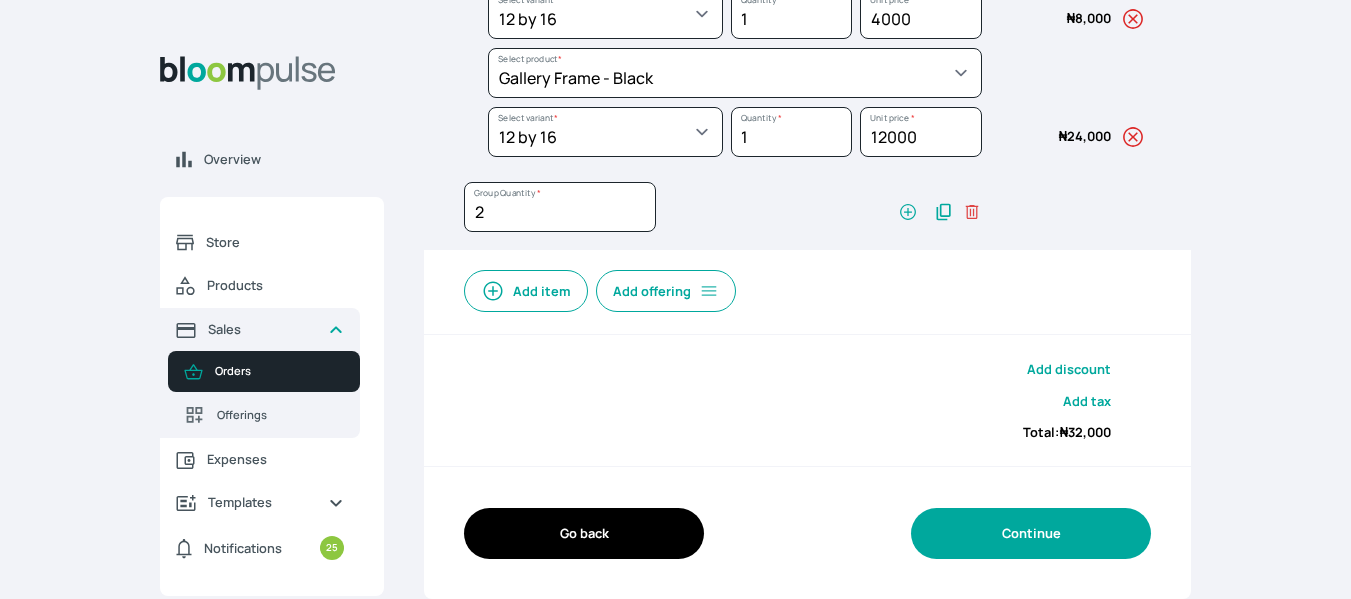 type on "Gallery Frame 12x16" 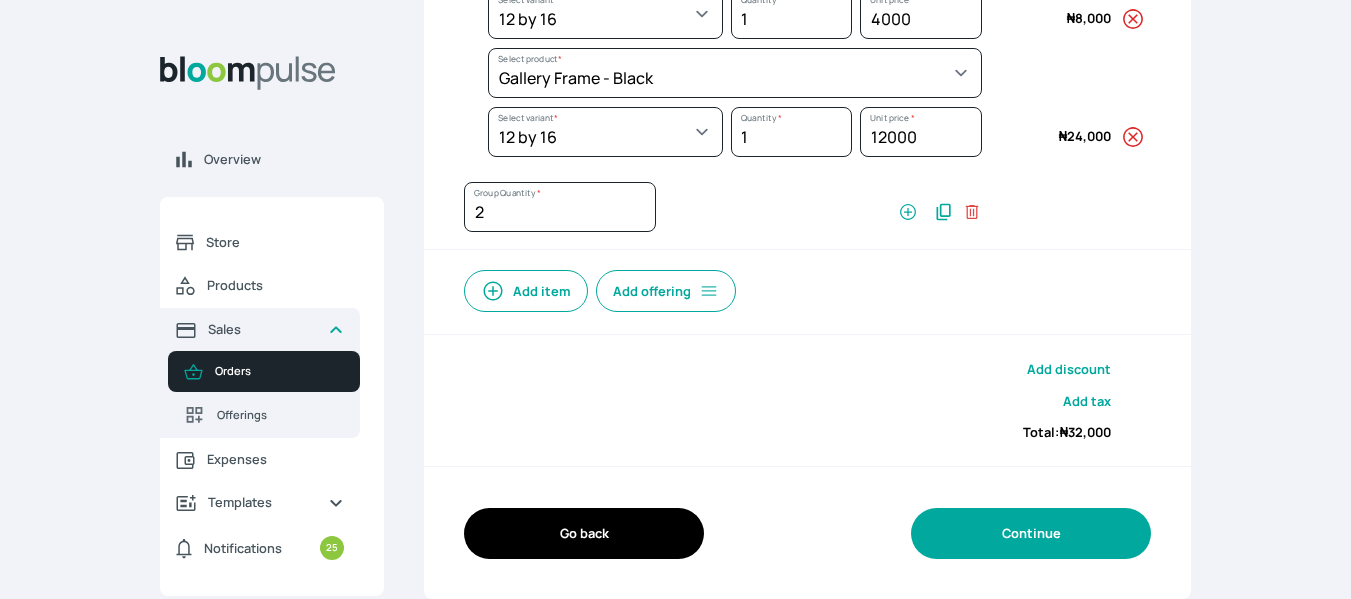 click on "Continue" at bounding box center (1031, 533) 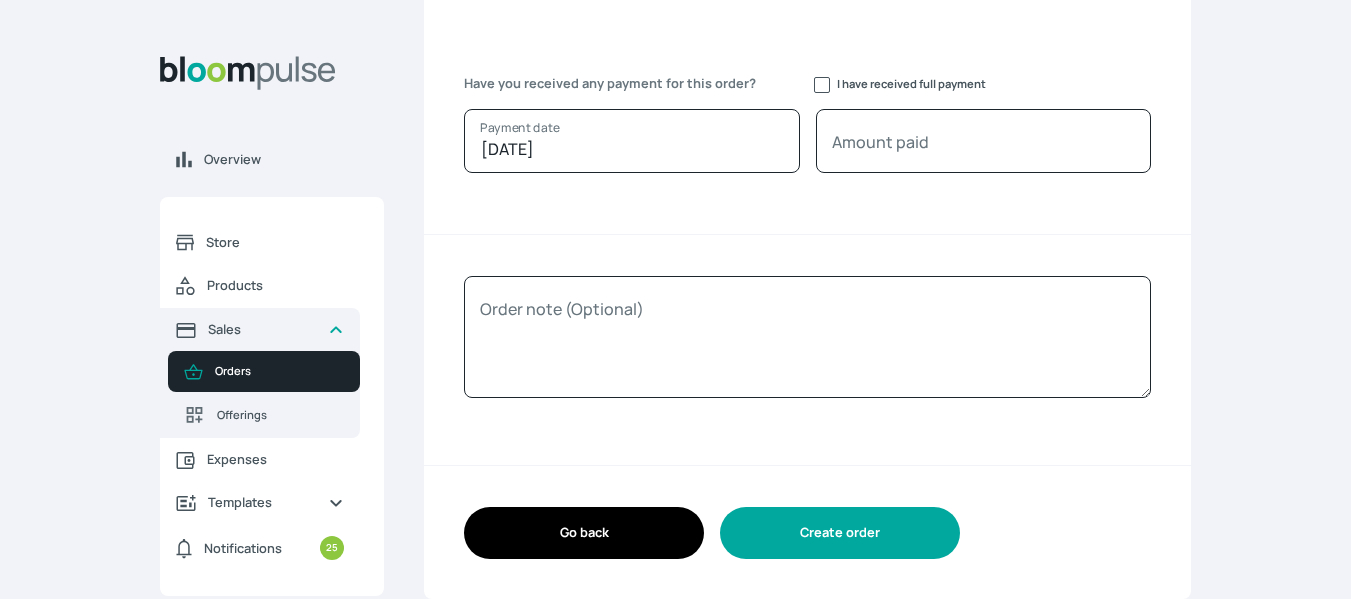 click on "Create order" at bounding box center (840, 532) 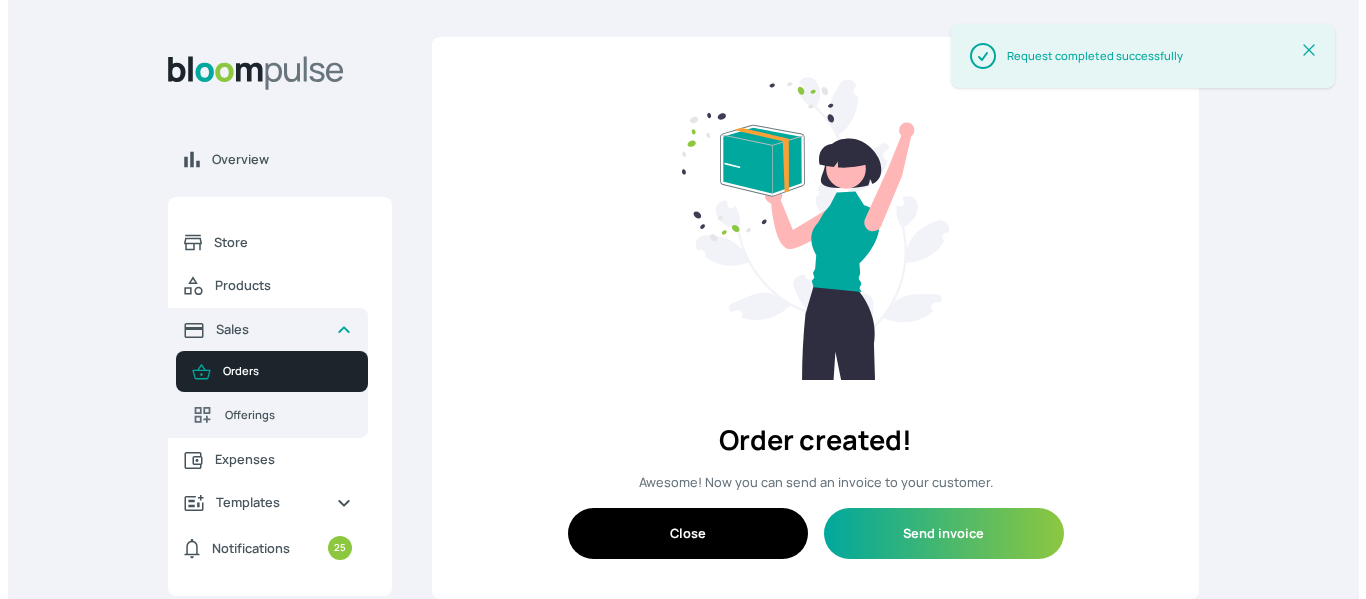 scroll, scrollTop: 0, scrollLeft: 0, axis: both 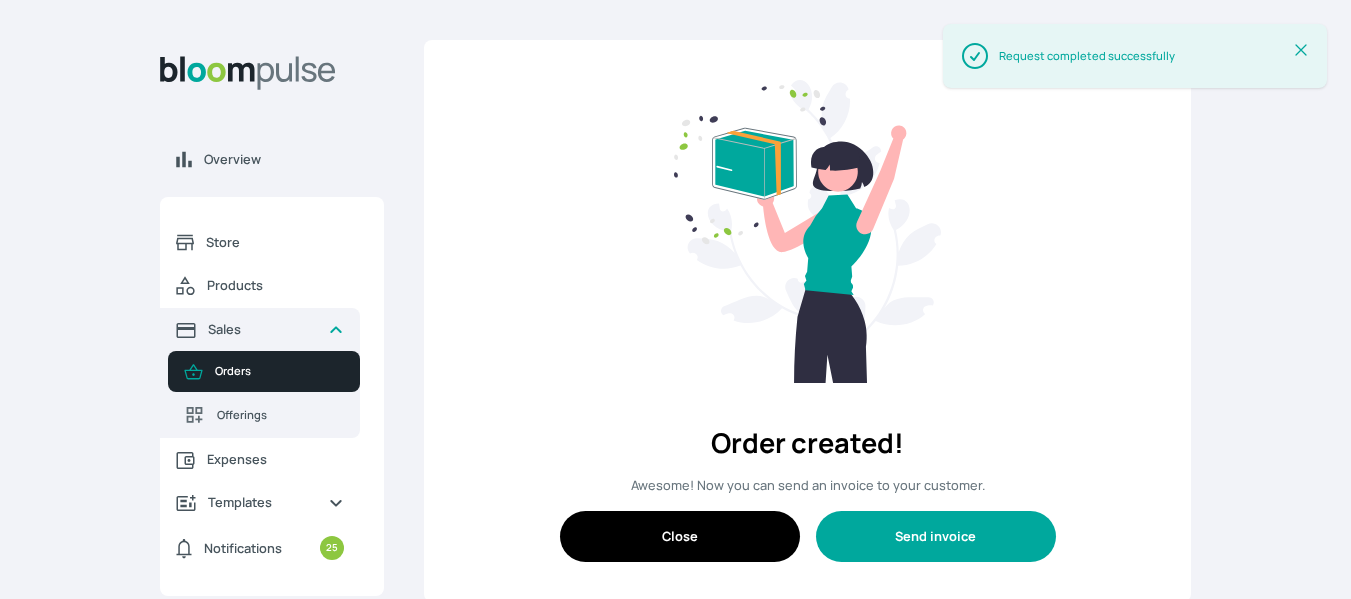 click on "Send invoice" at bounding box center (936, 536) 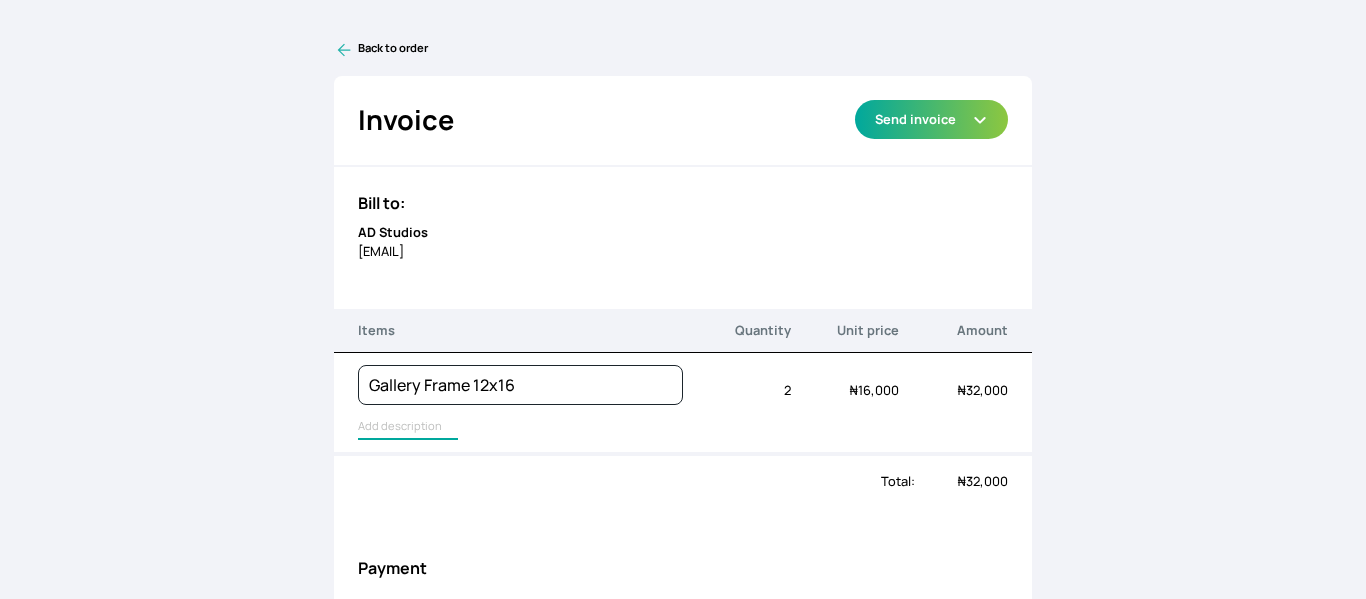 type on "Lustre Print - Standard, Gallery Frame - Black" 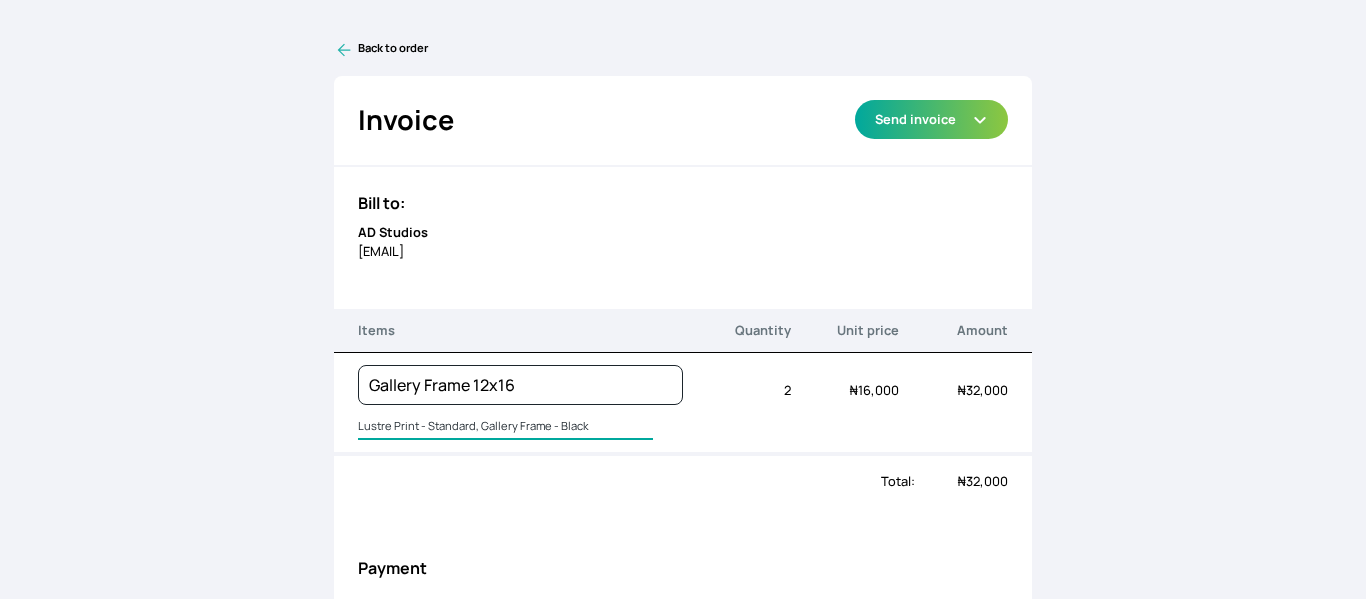 click on "Lustre Print - Standard, Gallery Frame - Black" at bounding box center [505, 427] 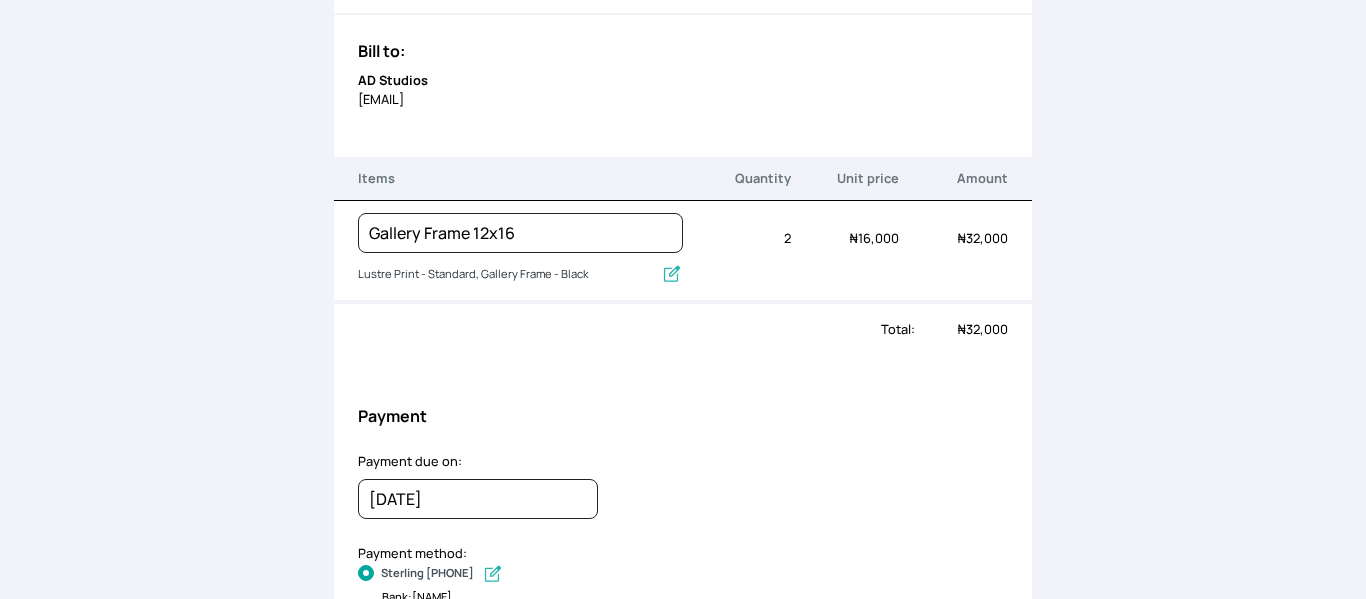 scroll, scrollTop: 0, scrollLeft: 0, axis: both 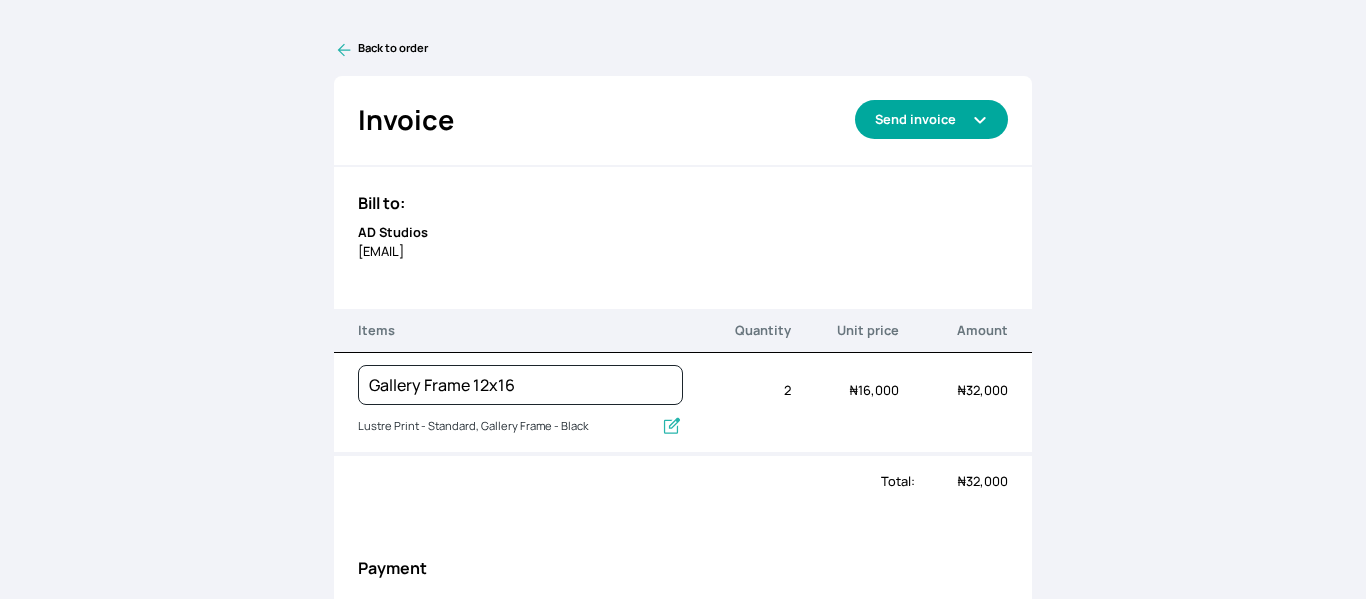 click on "Send invoice" at bounding box center (931, 119) 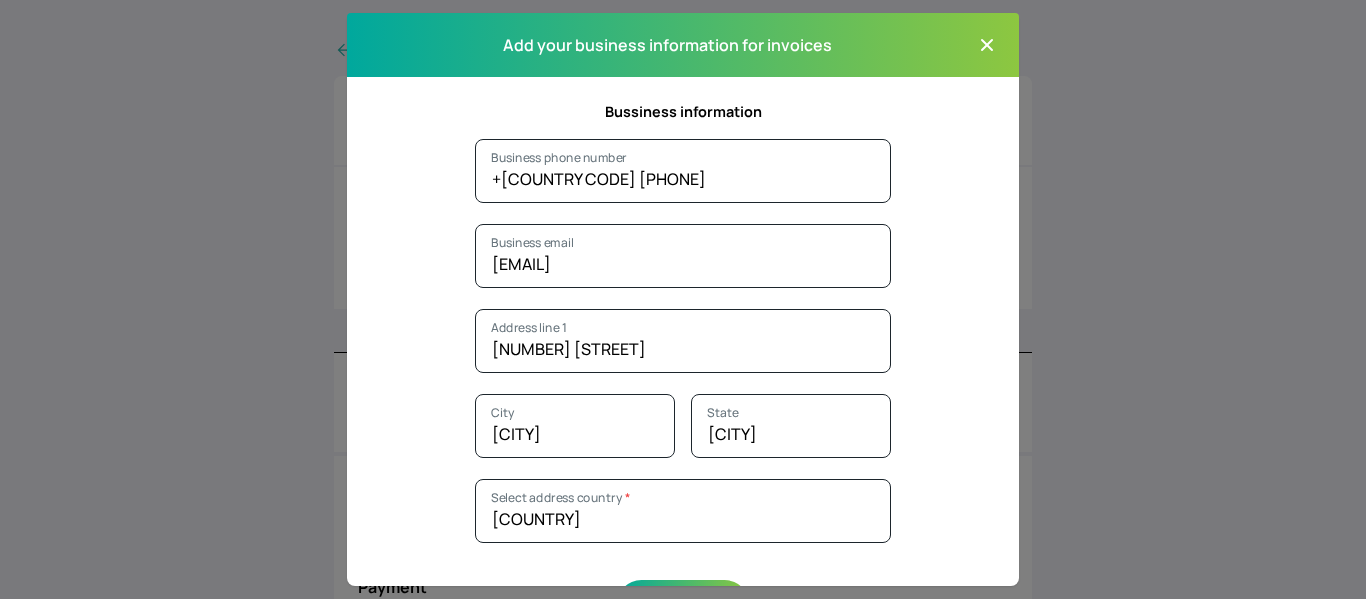 scroll, scrollTop: 0, scrollLeft: 0, axis: both 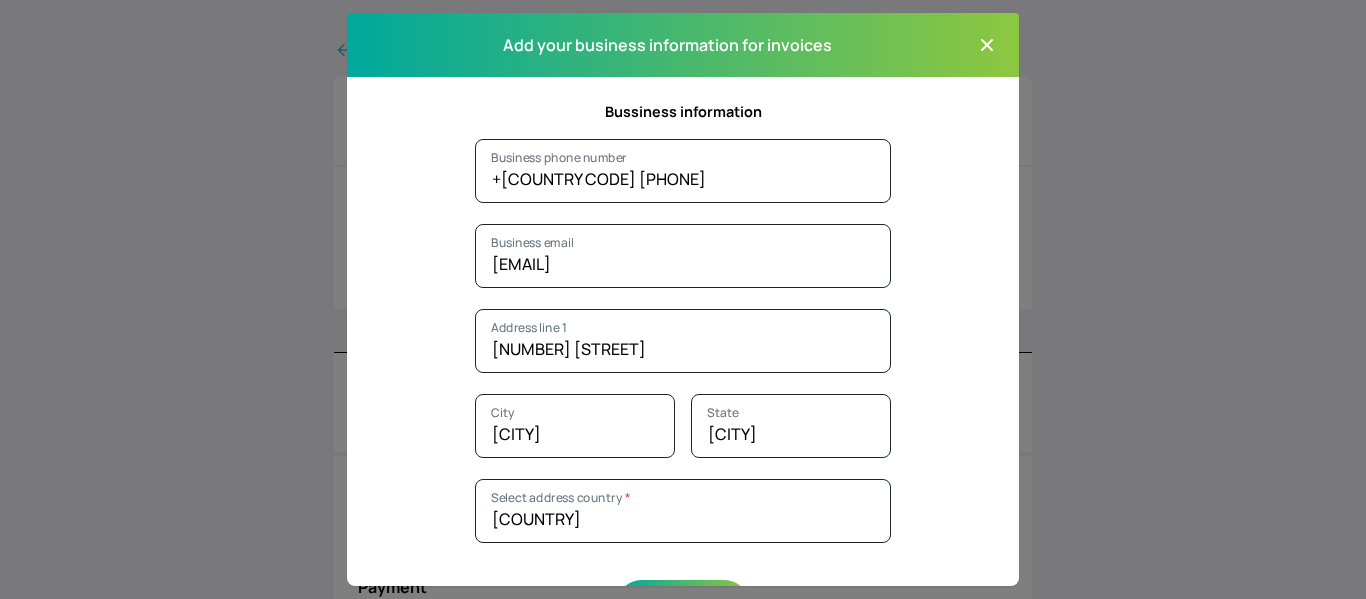 click 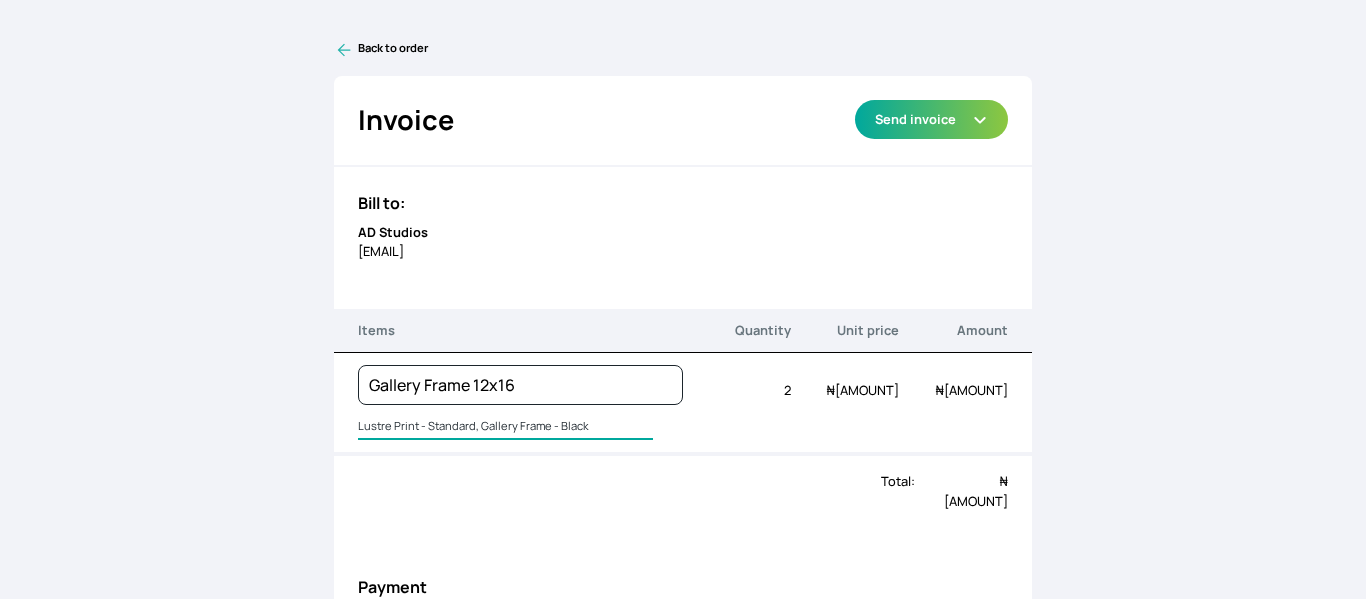 type on "Lustre Print - Standard, Gallery Frame - Black" 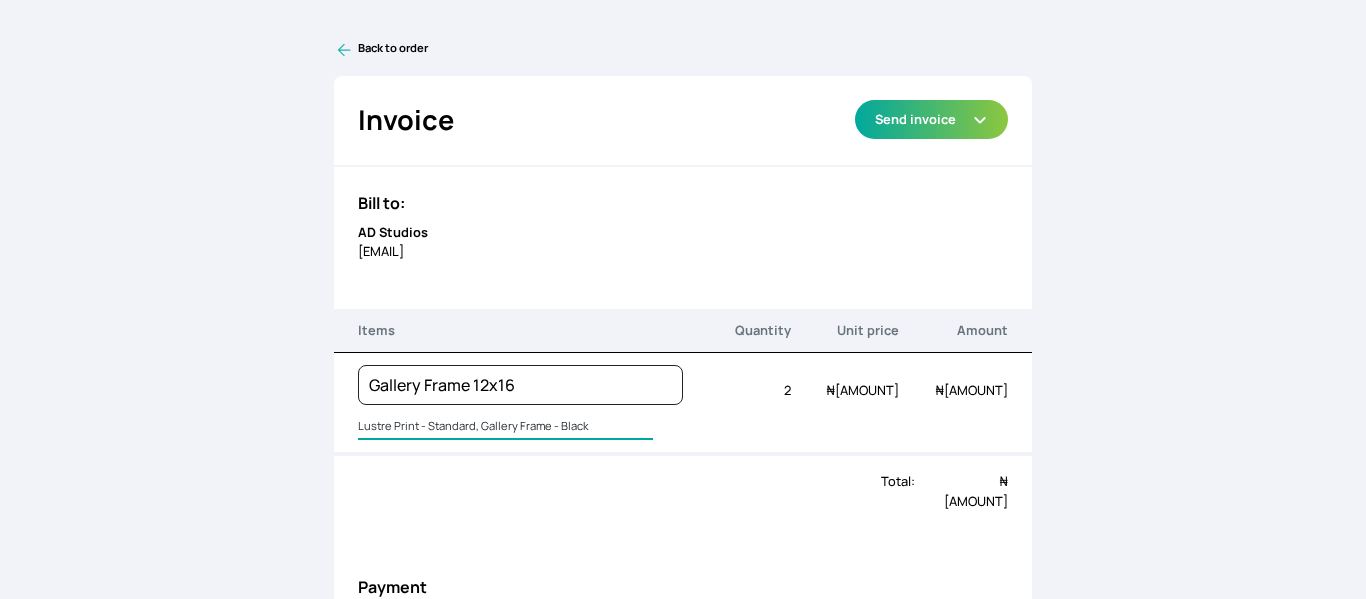 click on "Lustre Print - Standard, Gallery Frame - Black" at bounding box center [505, 427] 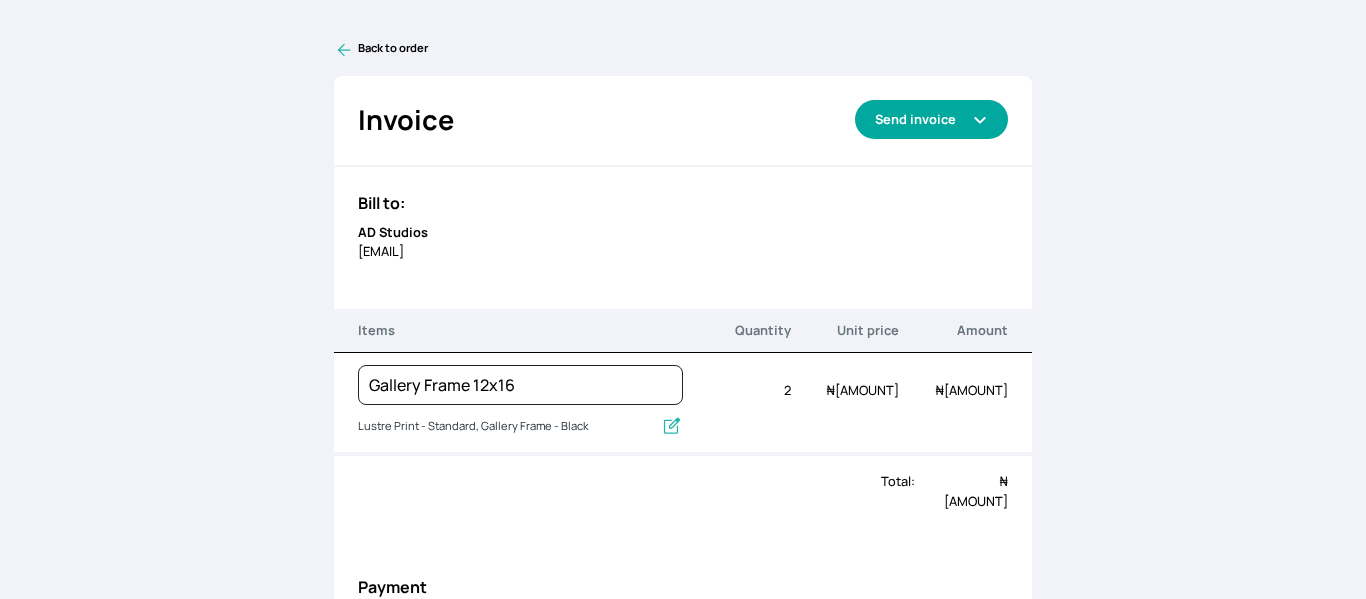 click 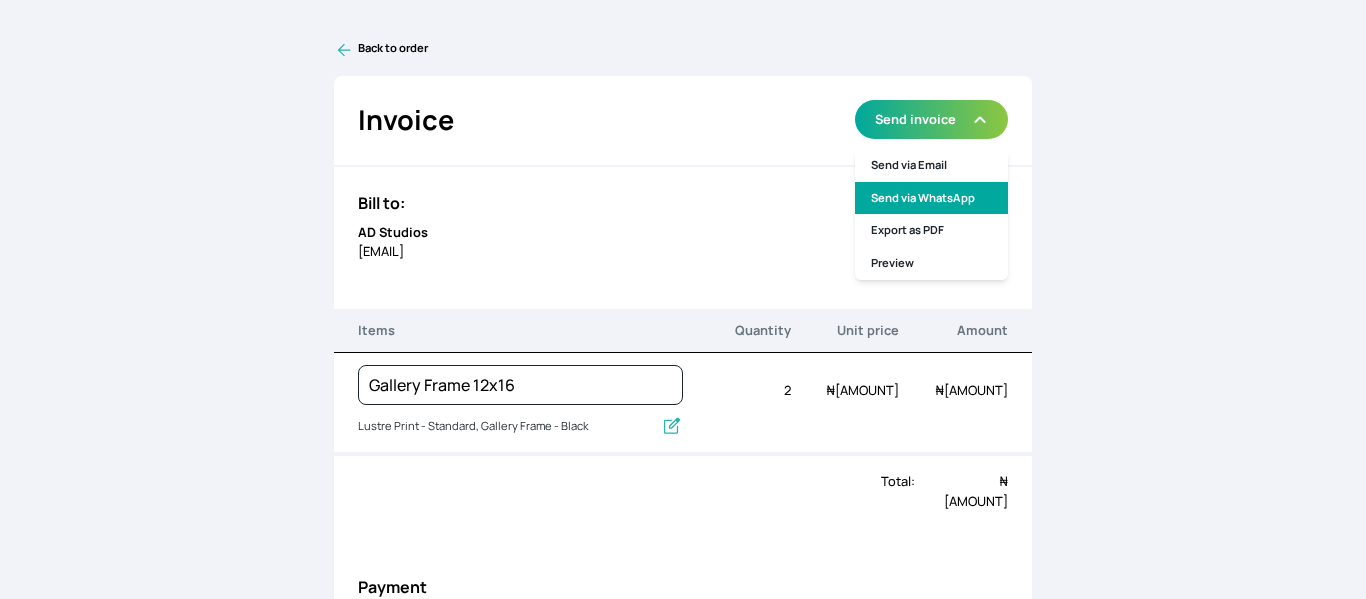 click on "Send via WhatsApp" at bounding box center (931, 198) 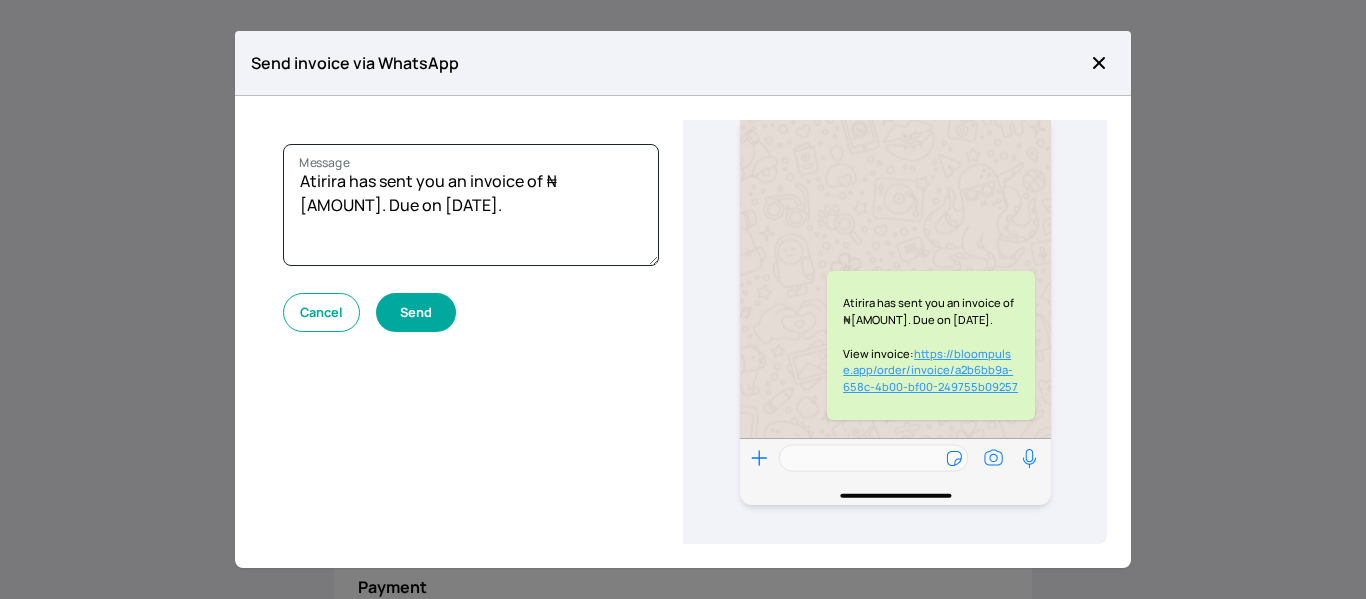 click on "Send" at bounding box center (416, 312) 